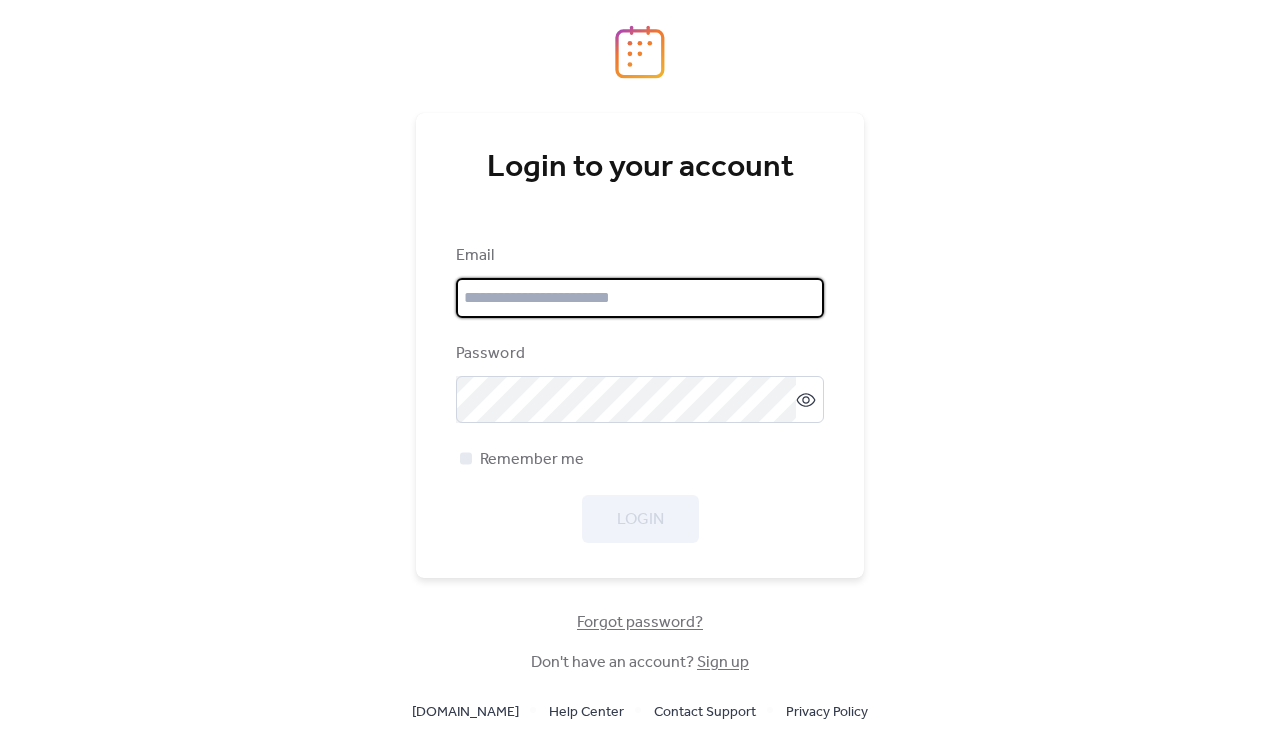 scroll, scrollTop: 0, scrollLeft: 0, axis: both 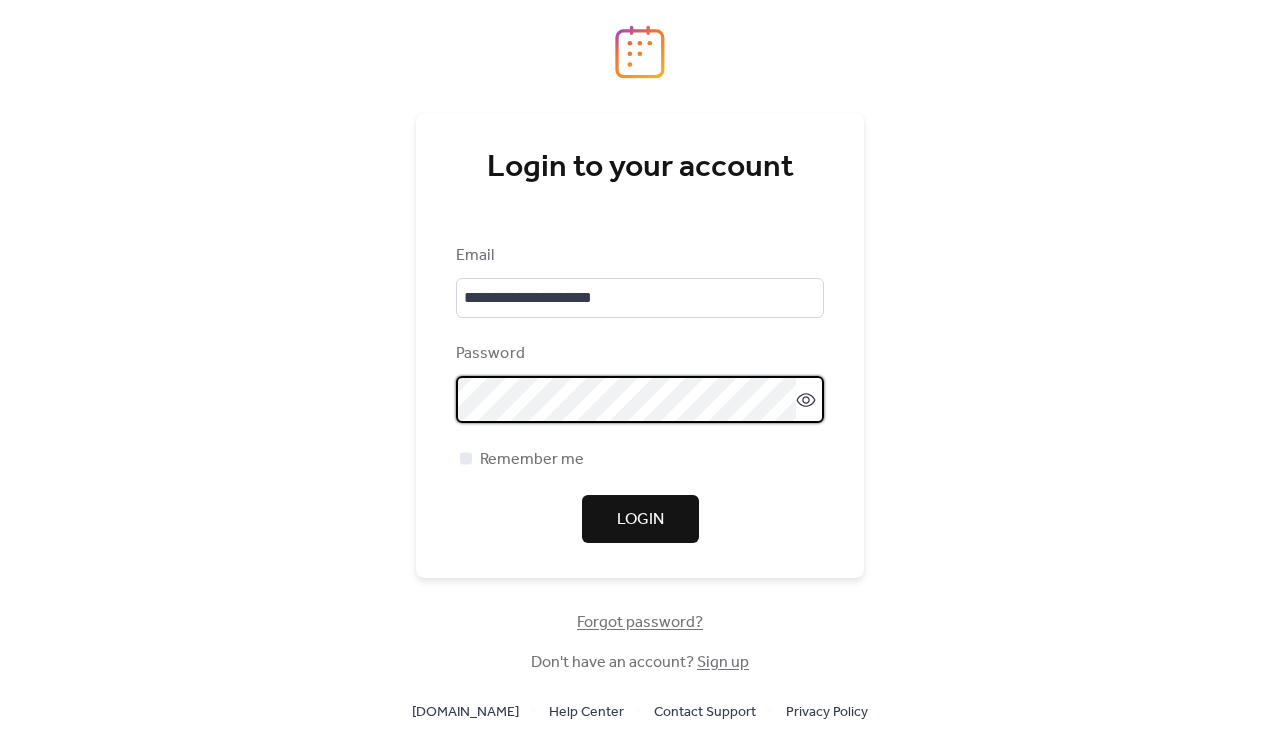 click on "Login" at bounding box center (640, 520) 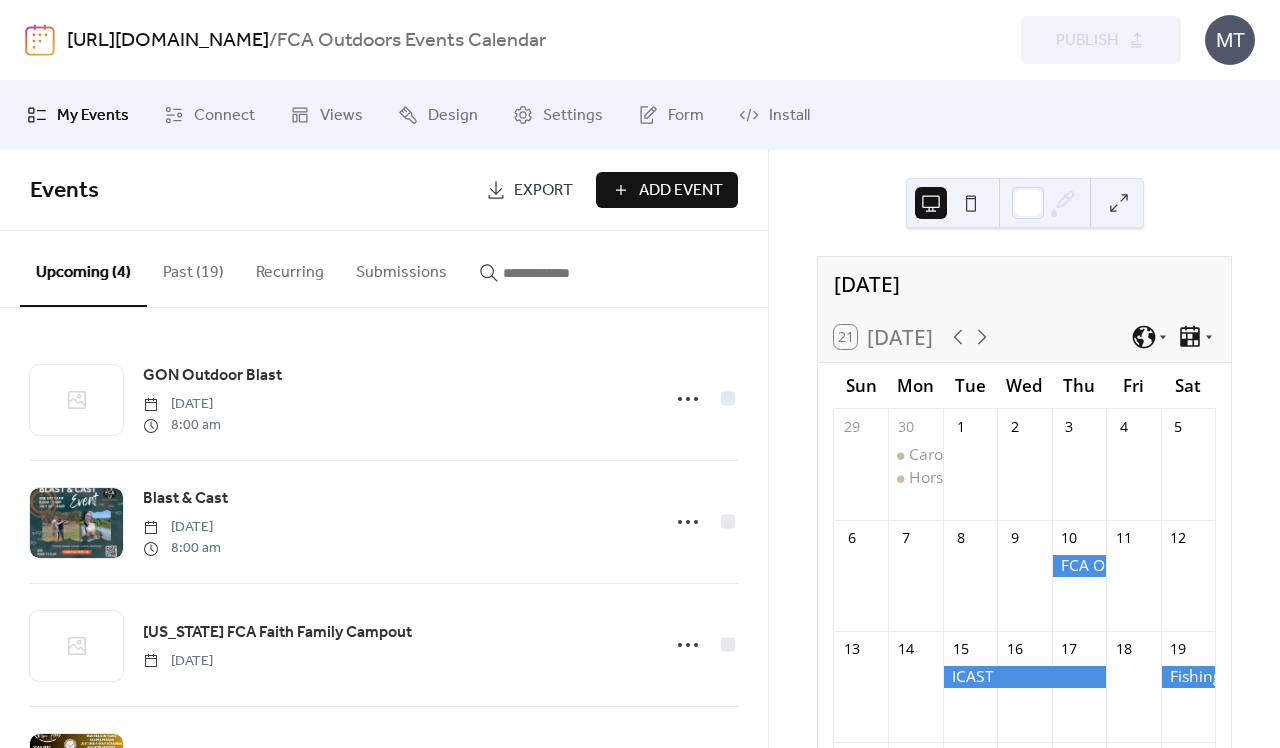 scroll, scrollTop: 0, scrollLeft: 0, axis: both 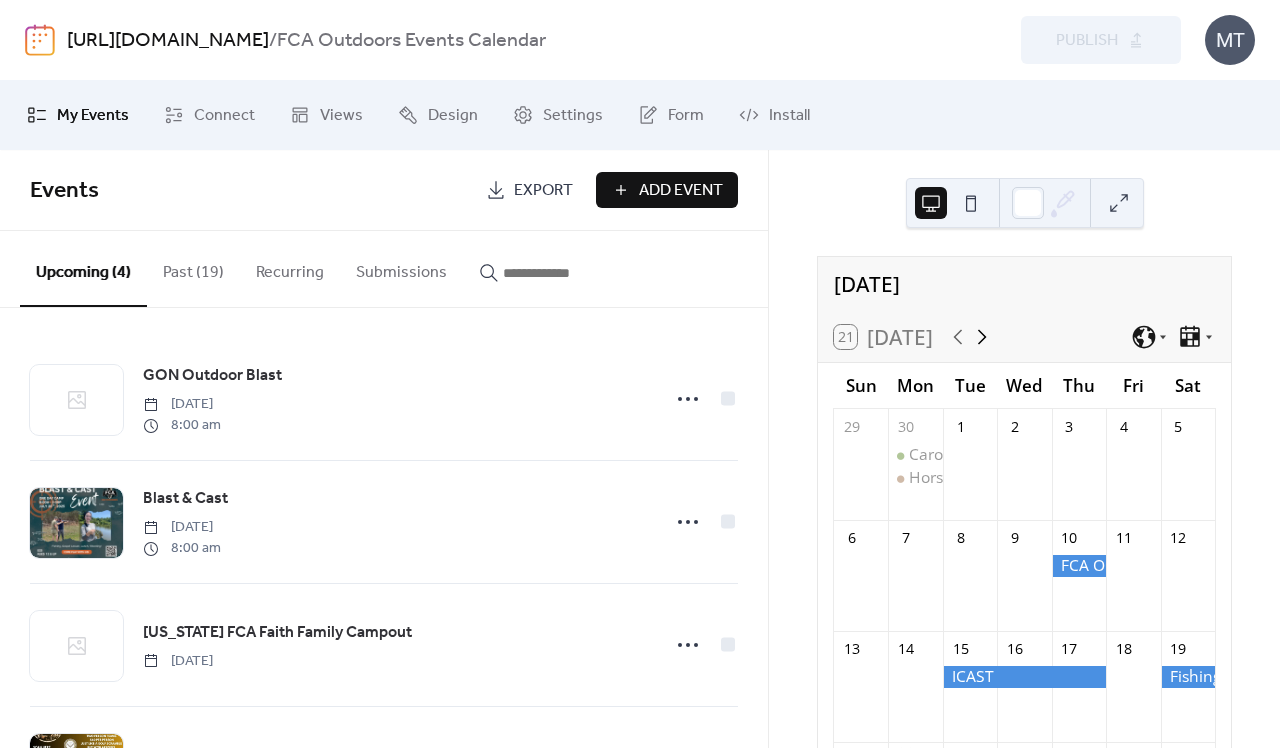 click 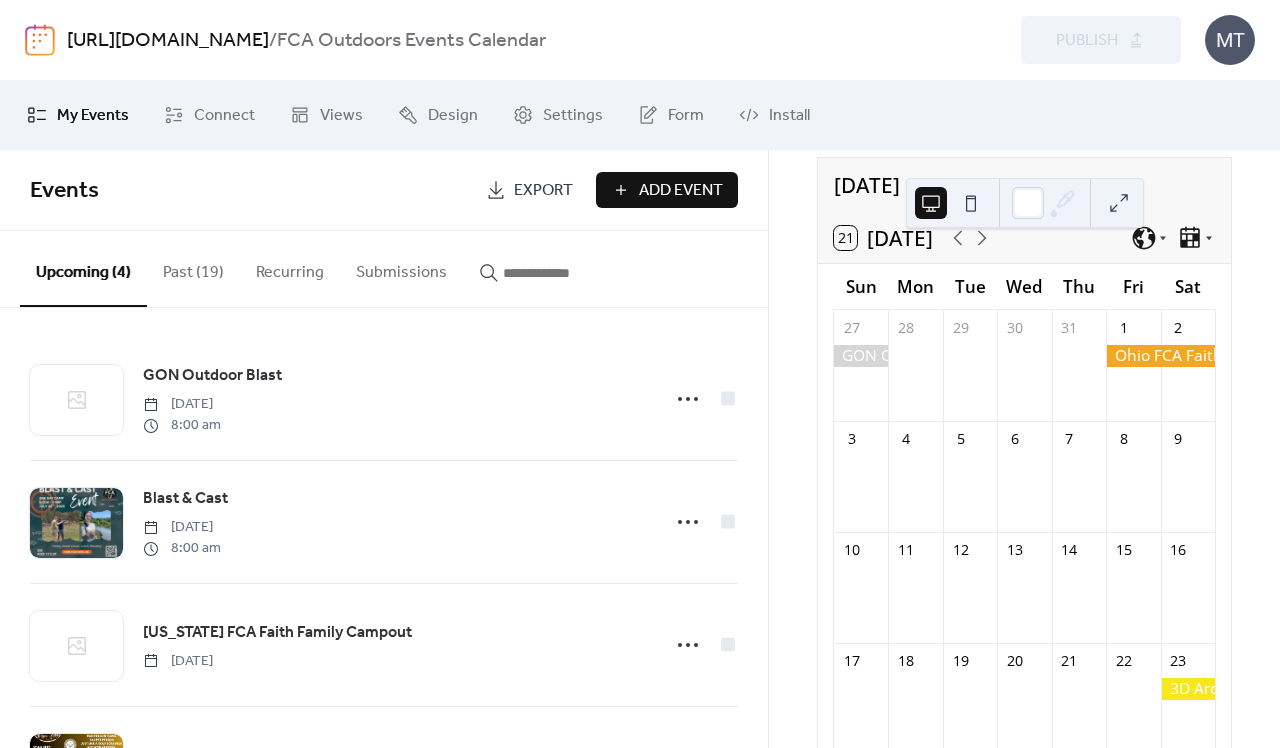scroll, scrollTop: 178, scrollLeft: 0, axis: vertical 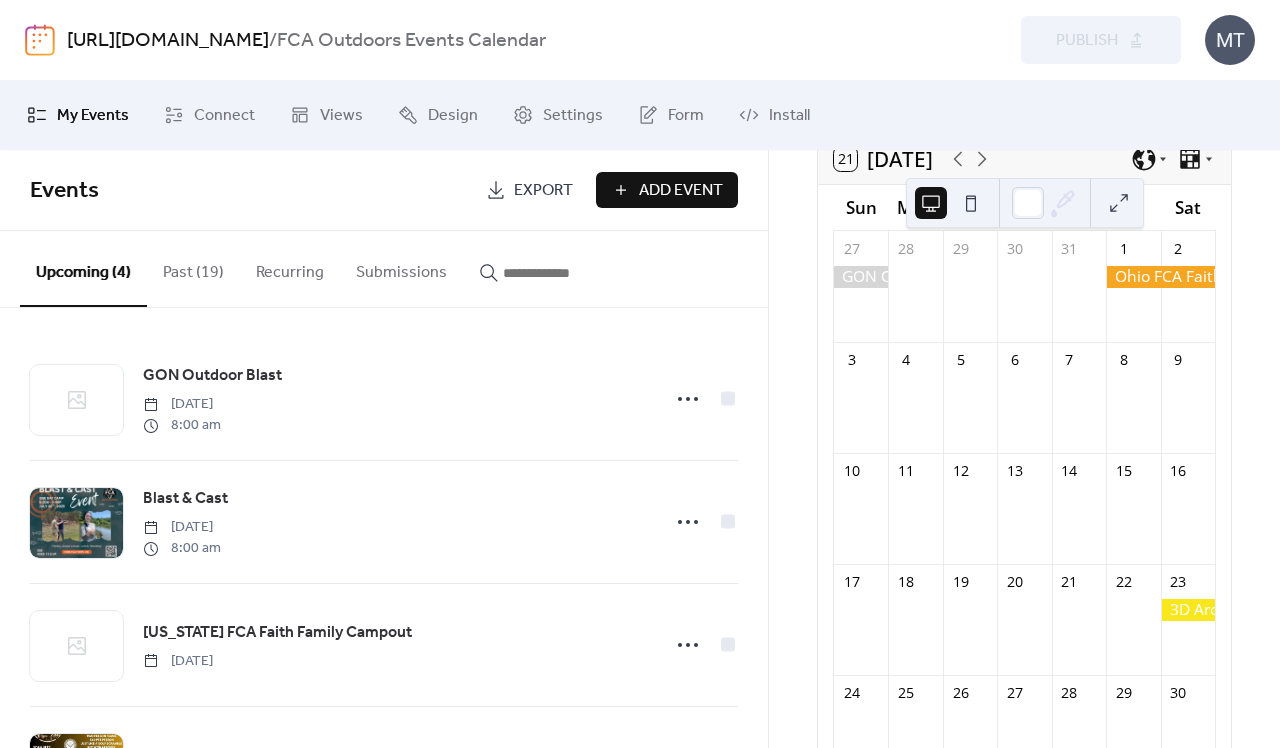 click at bounding box center [1188, 610] 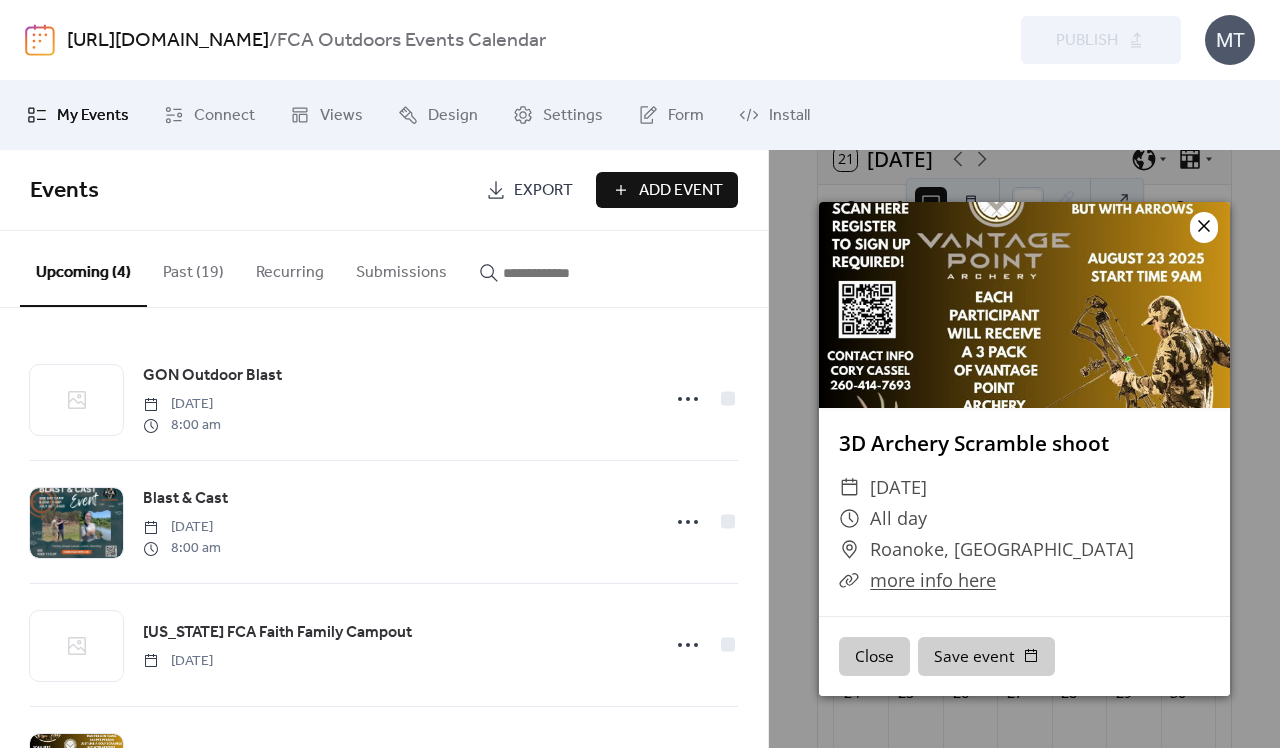 click 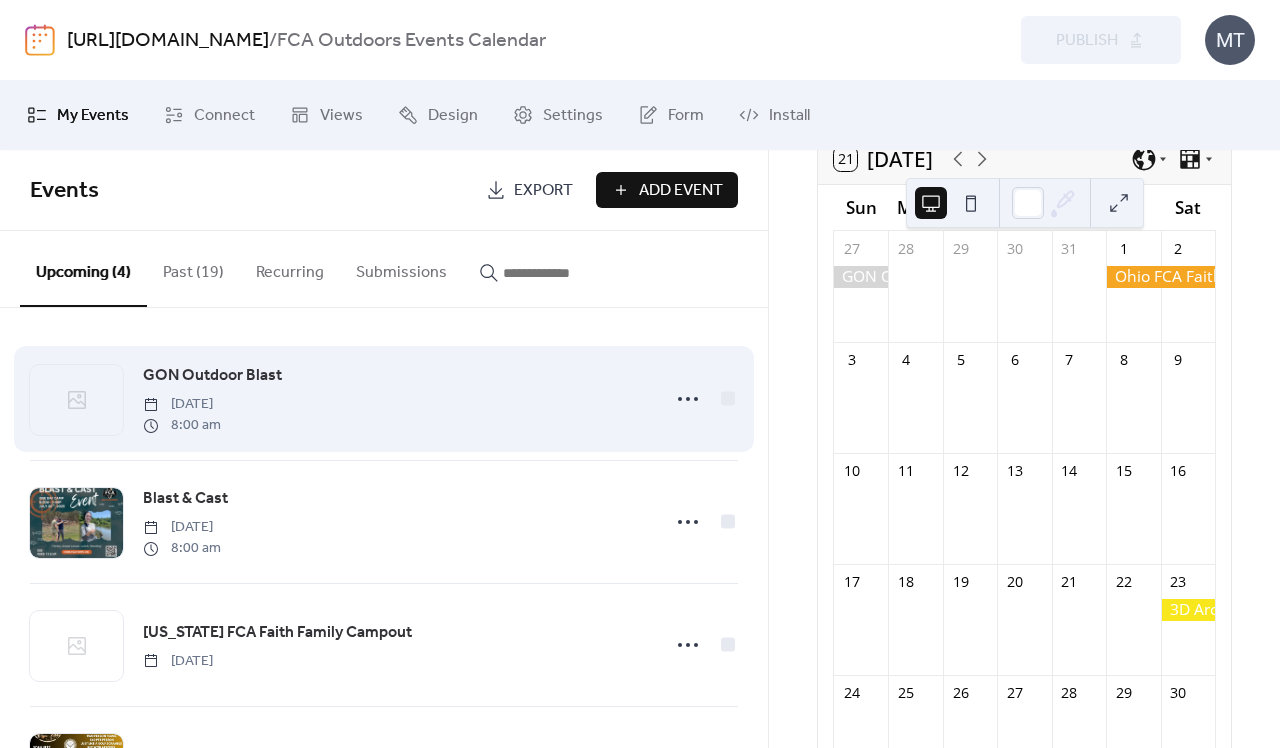 scroll, scrollTop: 0, scrollLeft: 0, axis: both 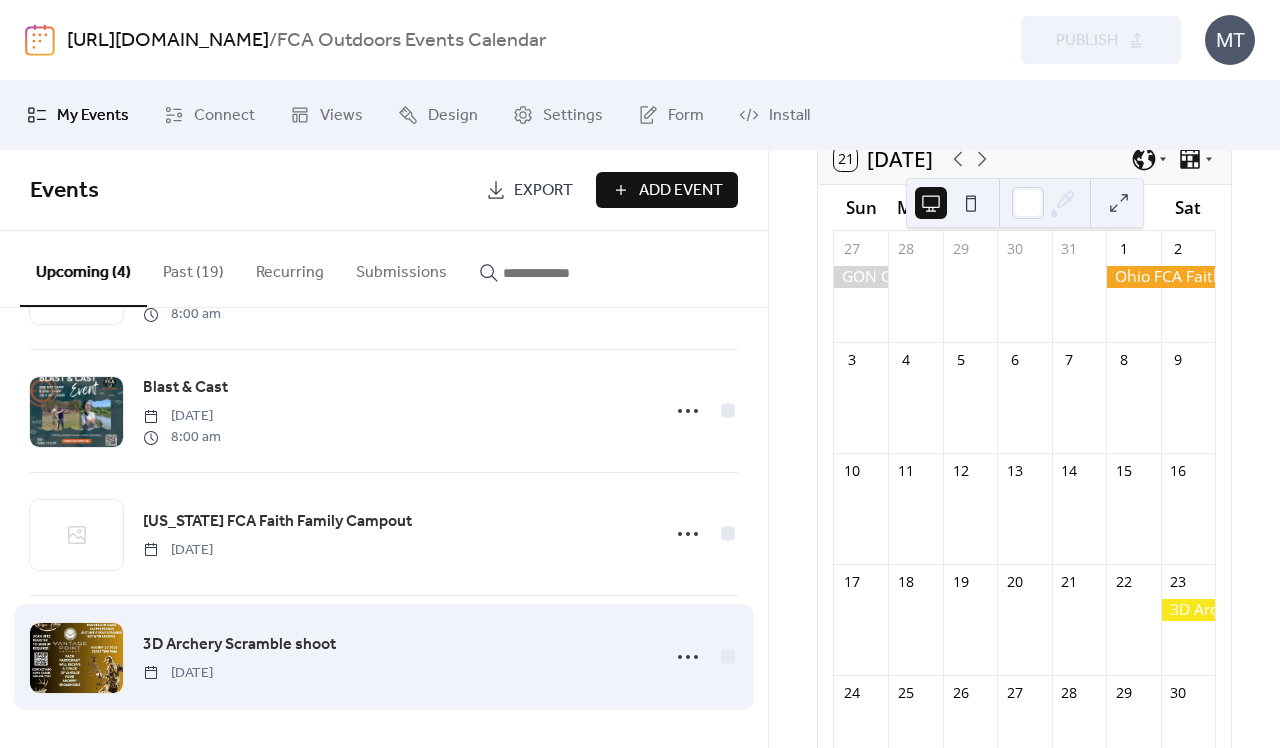 click on "3D Archery Scramble shoot" at bounding box center [239, 645] 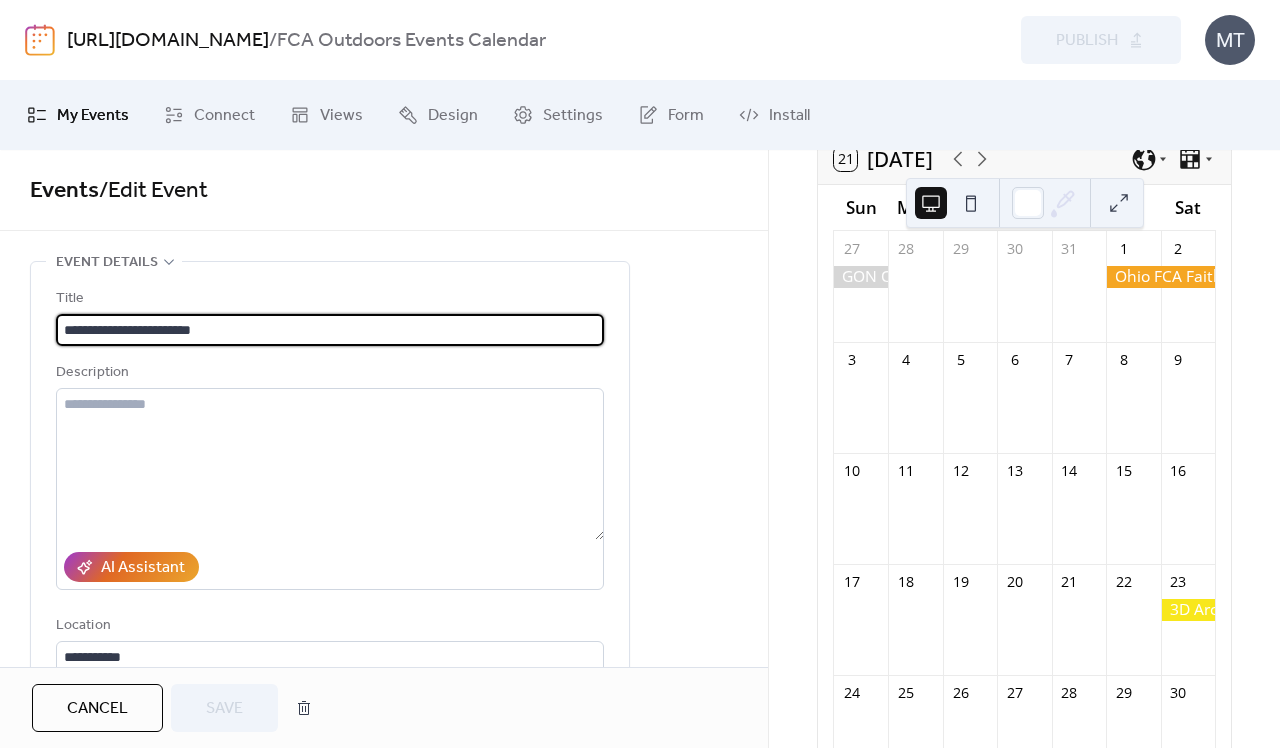 scroll, scrollTop: 0, scrollLeft: 0, axis: both 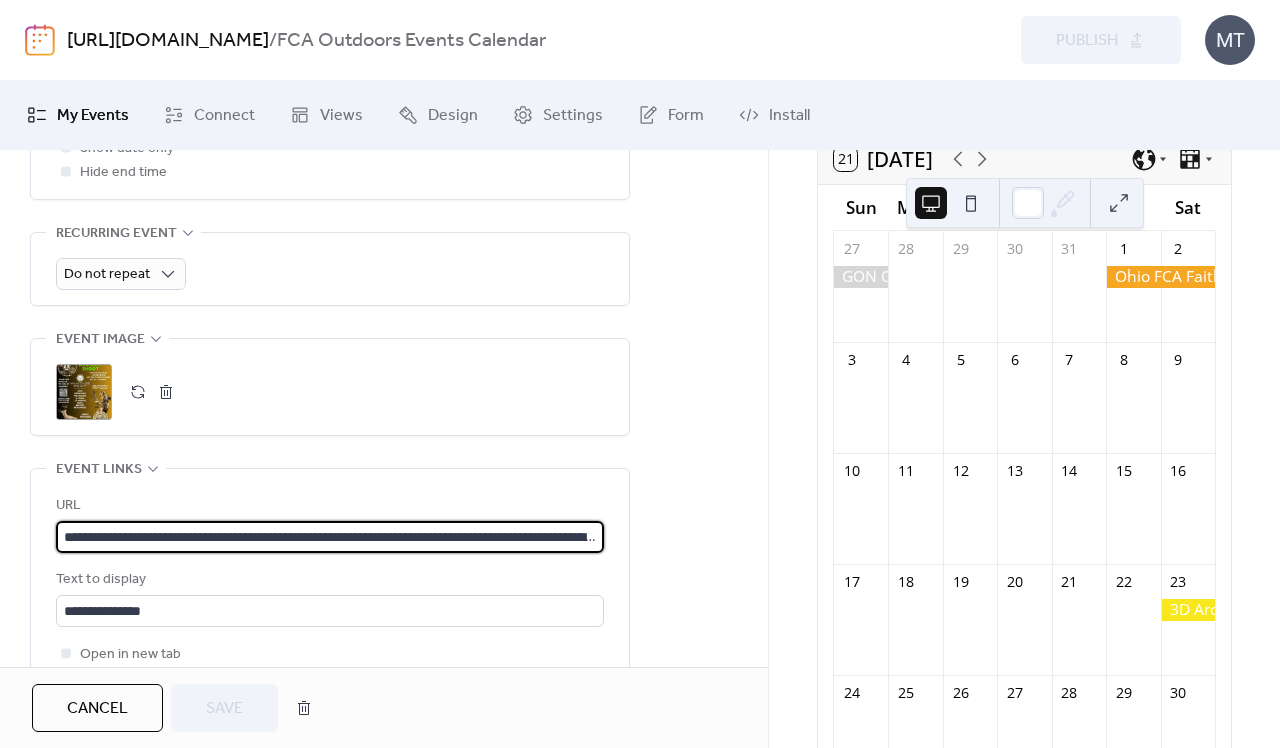 click on "**********" at bounding box center [330, 537] 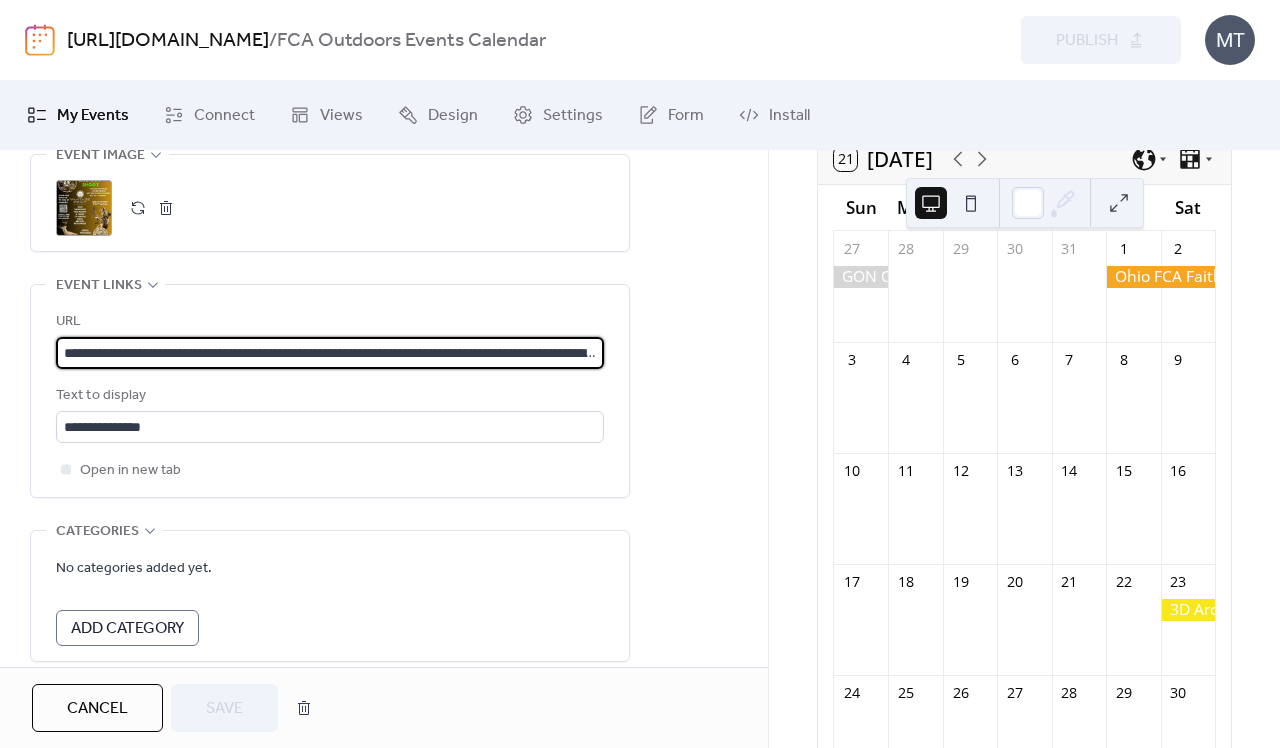 scroll, scrollTop: 1121, scrollLeft: 0, axis: vertical 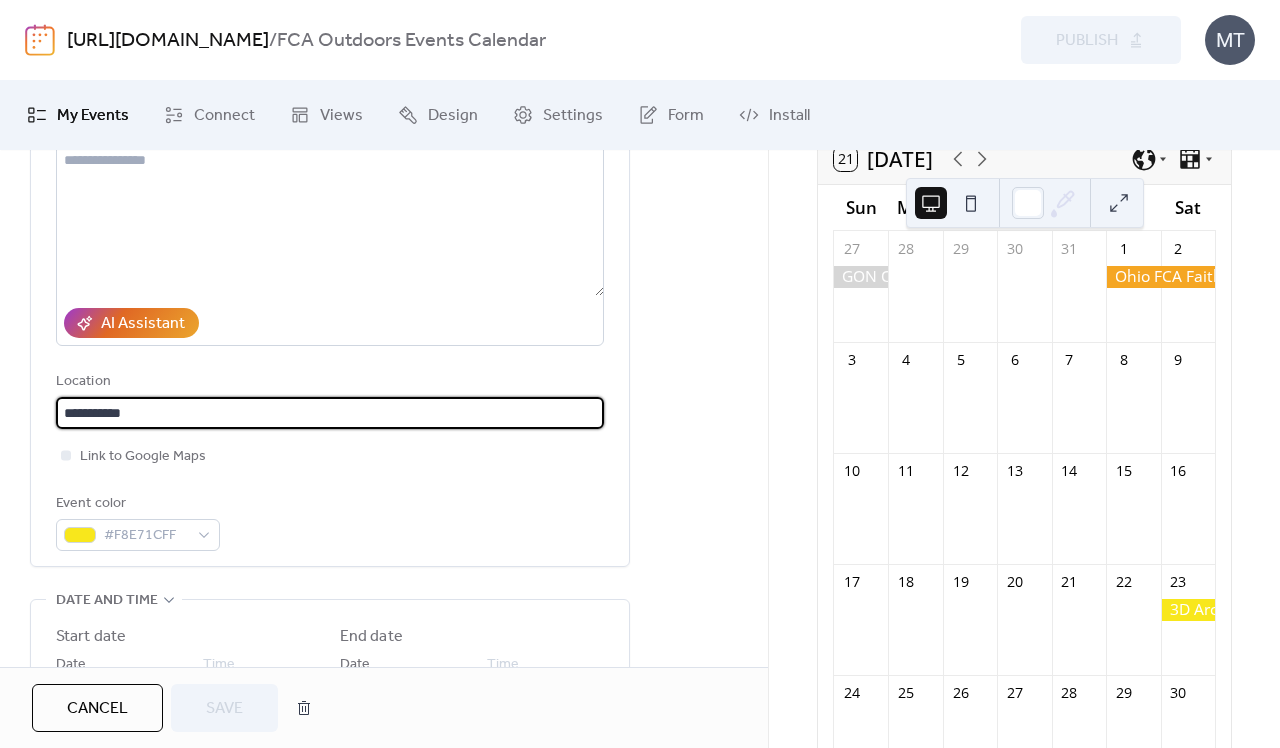 drag, startPoint x: 166, startPoint y: 412, endPoint x: 12, endPoint y: 412, distance: 154 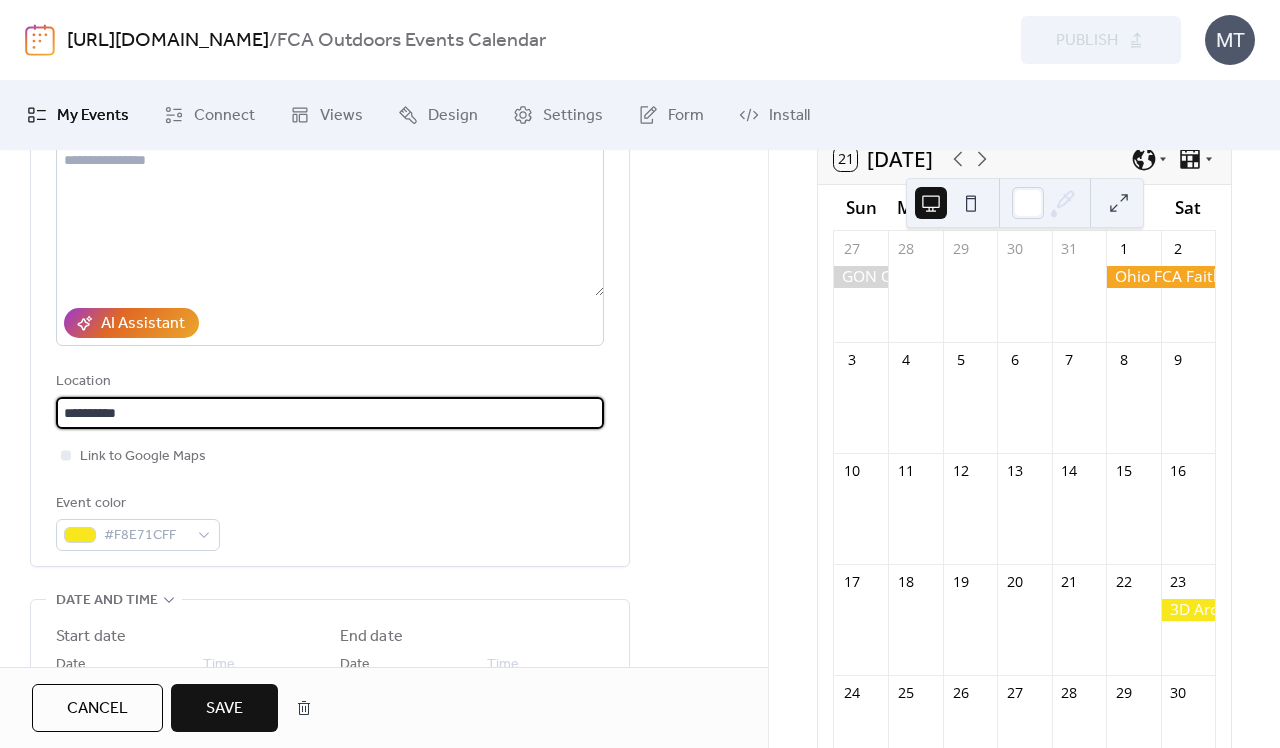 type on "**********" 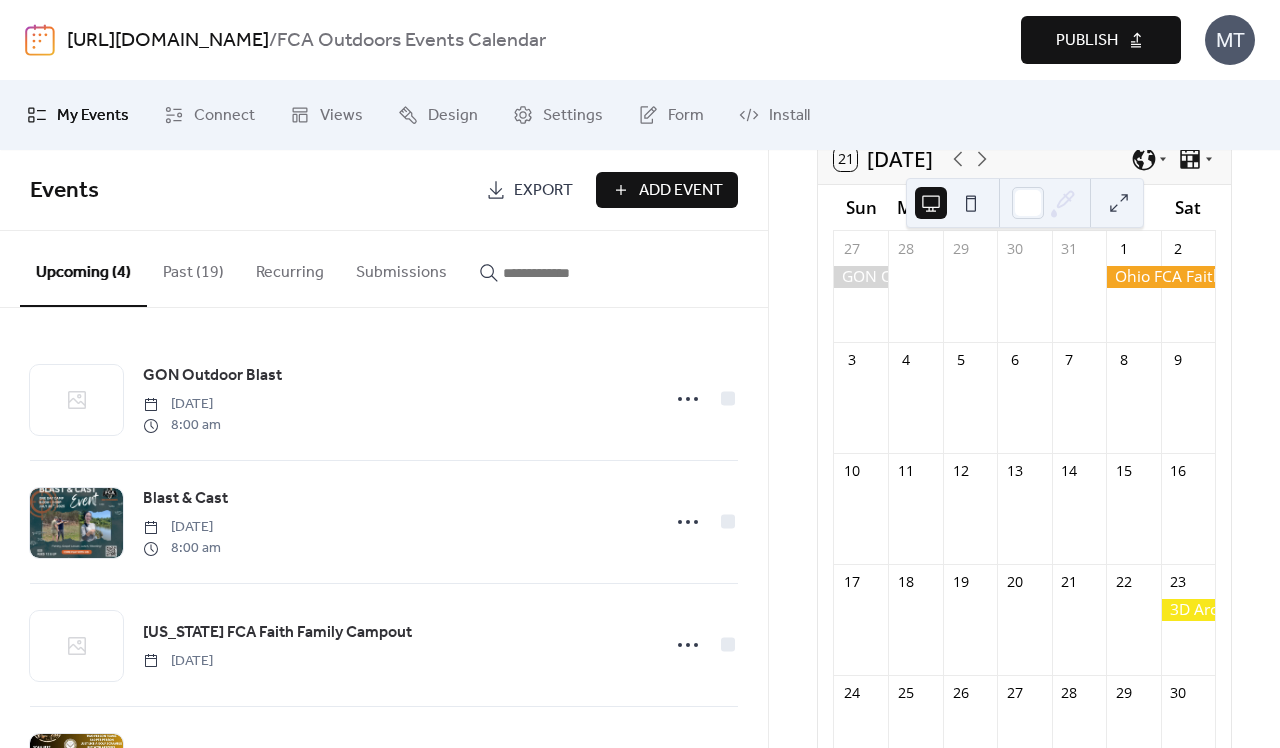 scroll, scrollTop: 0, scrollLeft: 0, axis: both 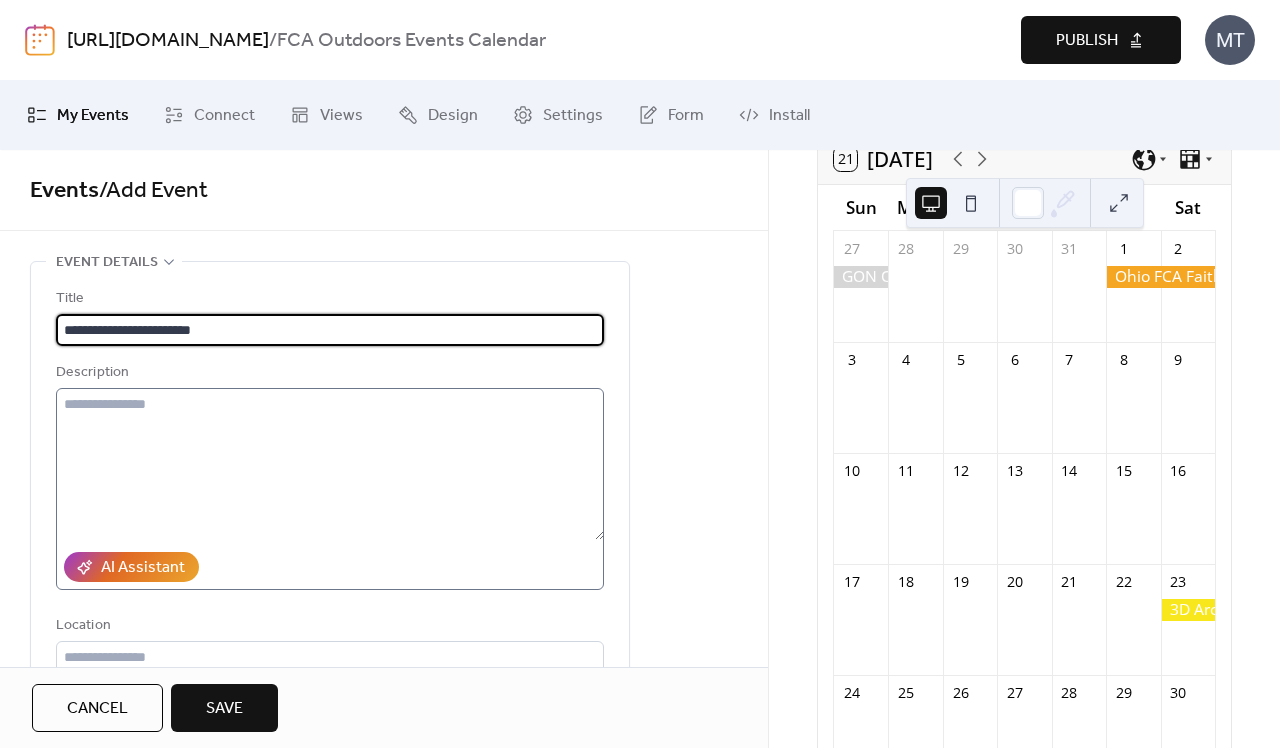 type on "**********" 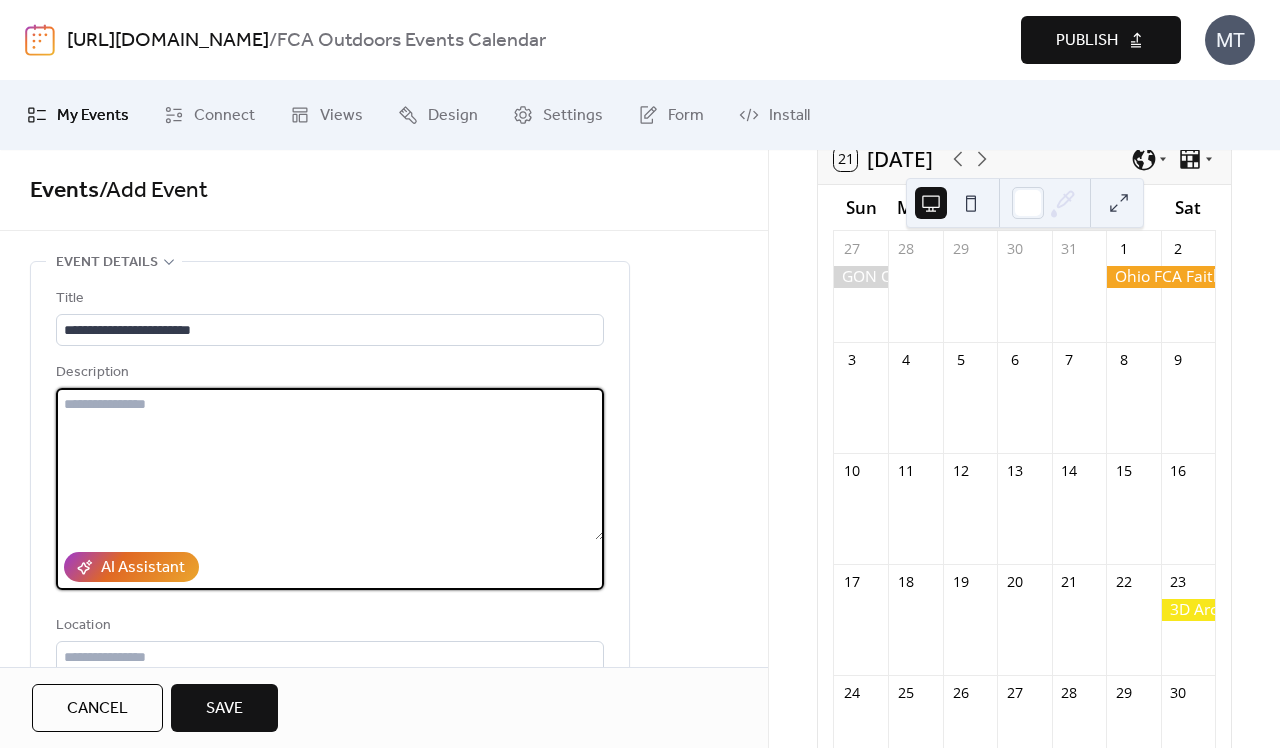 click at bounding box center [330, 464] 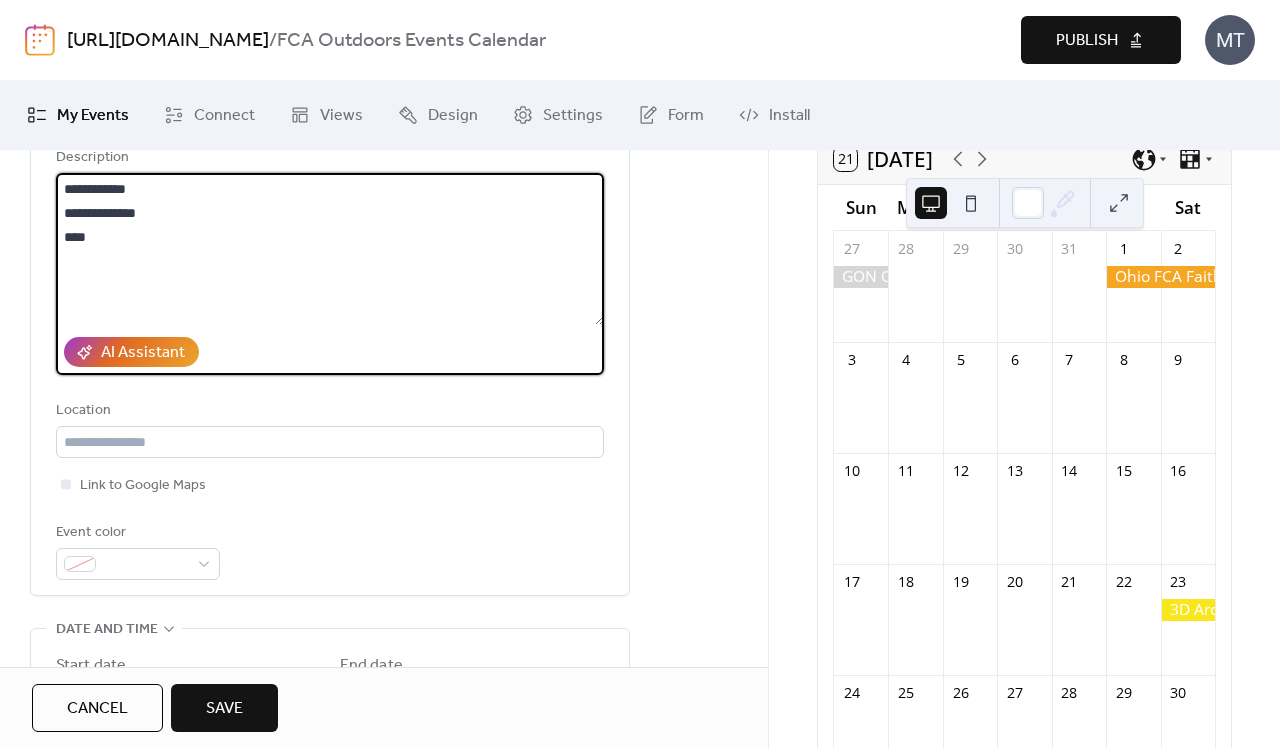 scroll, scrollTop: 236, scrollLeft: 0, axis: vertical 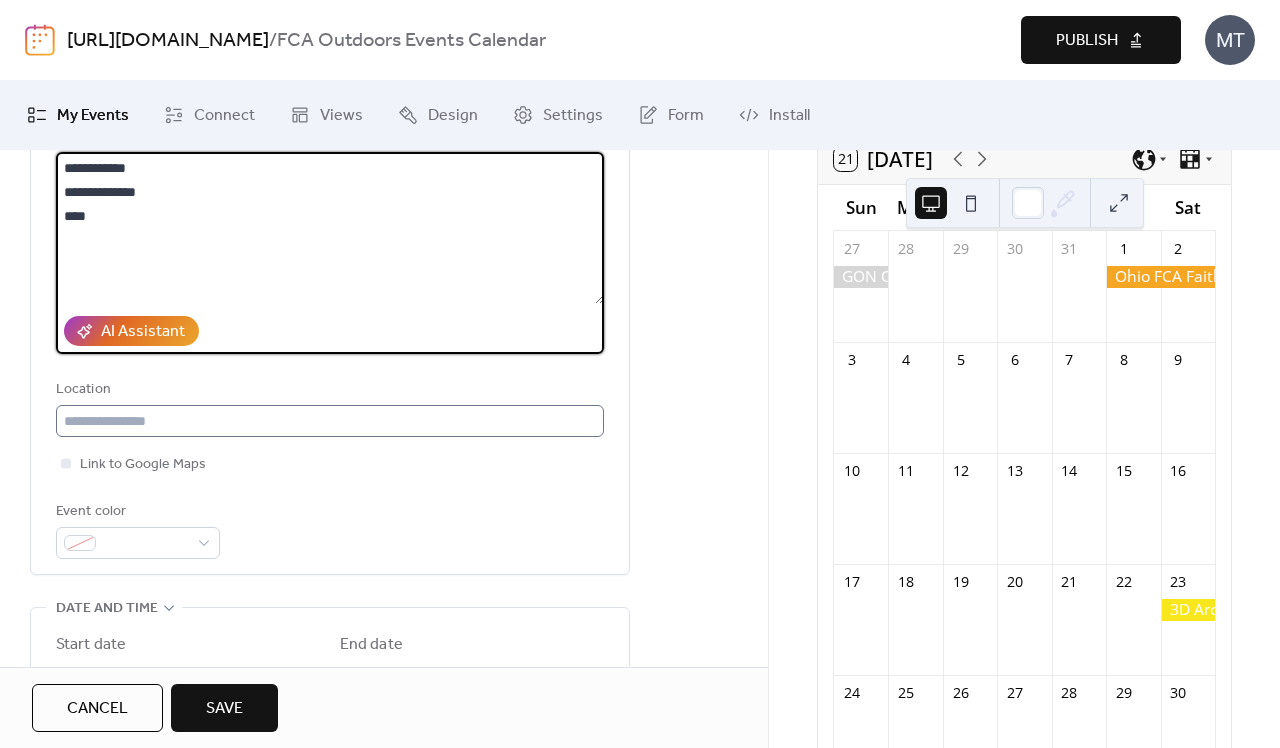 type on "**********" 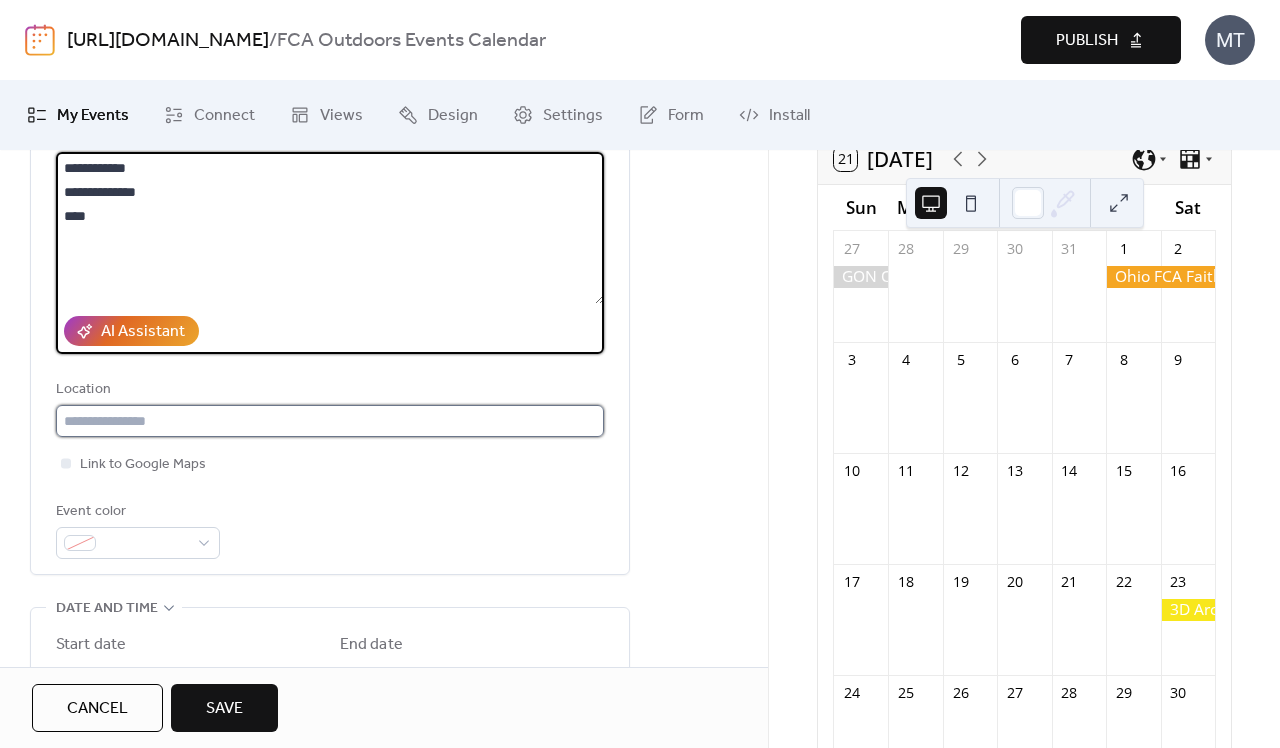 click at bounding box center (330, 421) 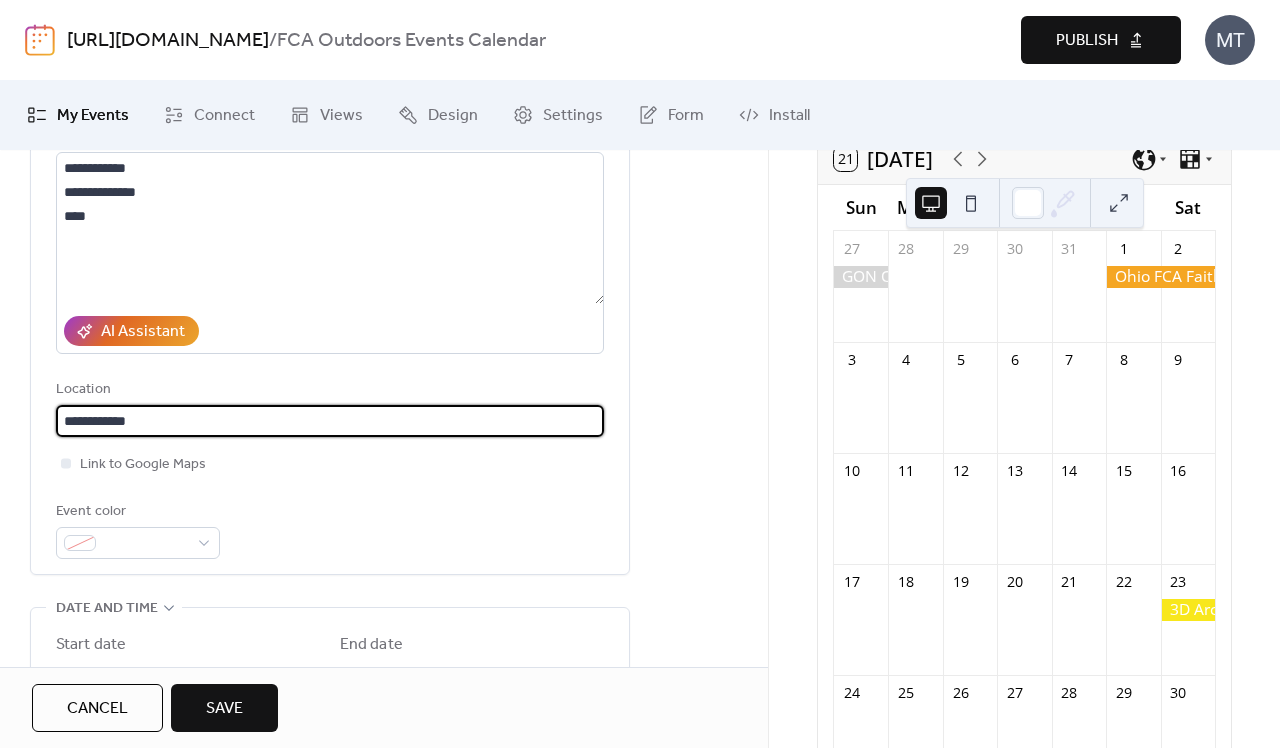 scroll, scrollTop: 337, scrollLeft: 0, axis: vertical 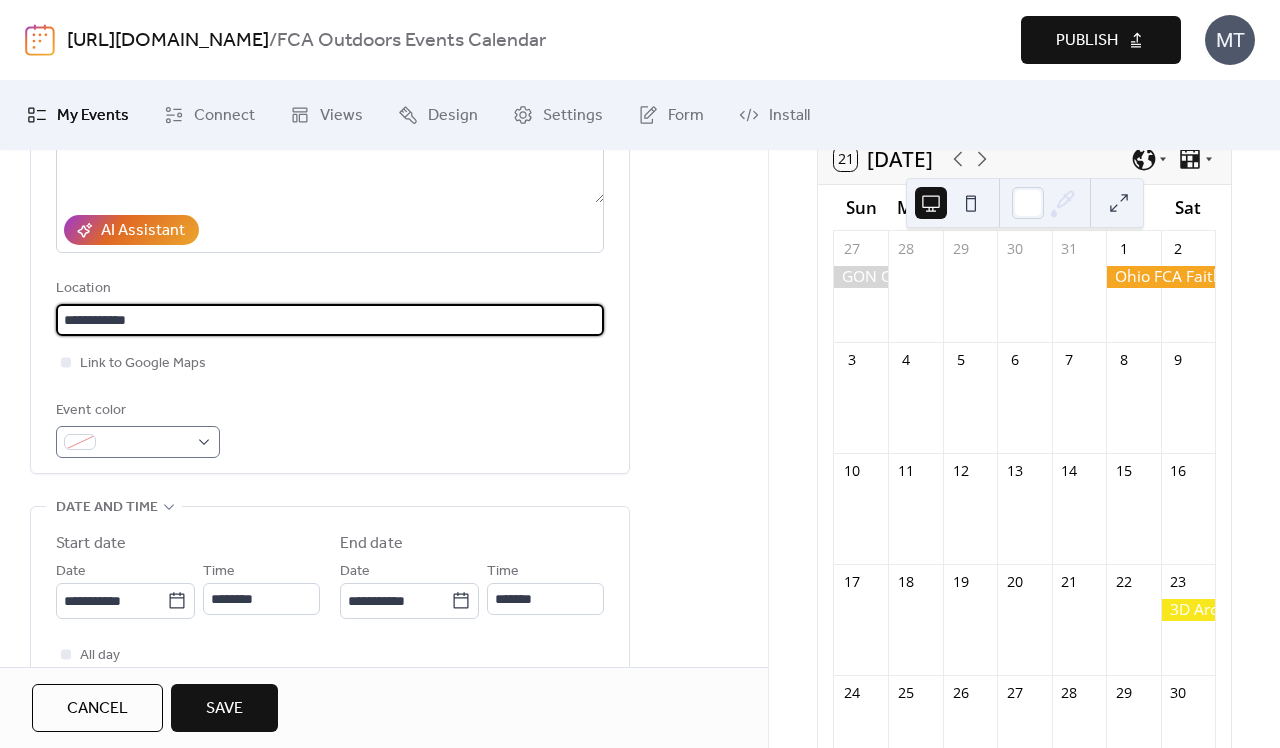 type on "**********" 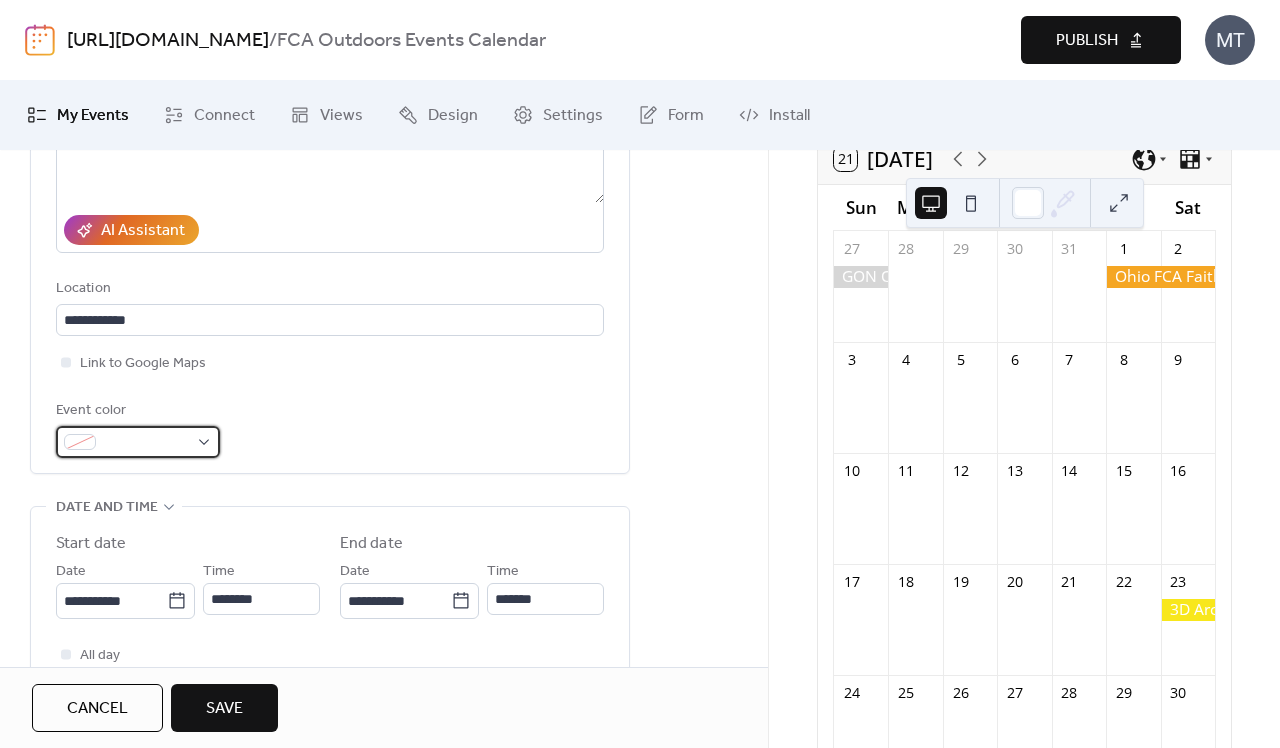 click at bounding box center [138, 442] 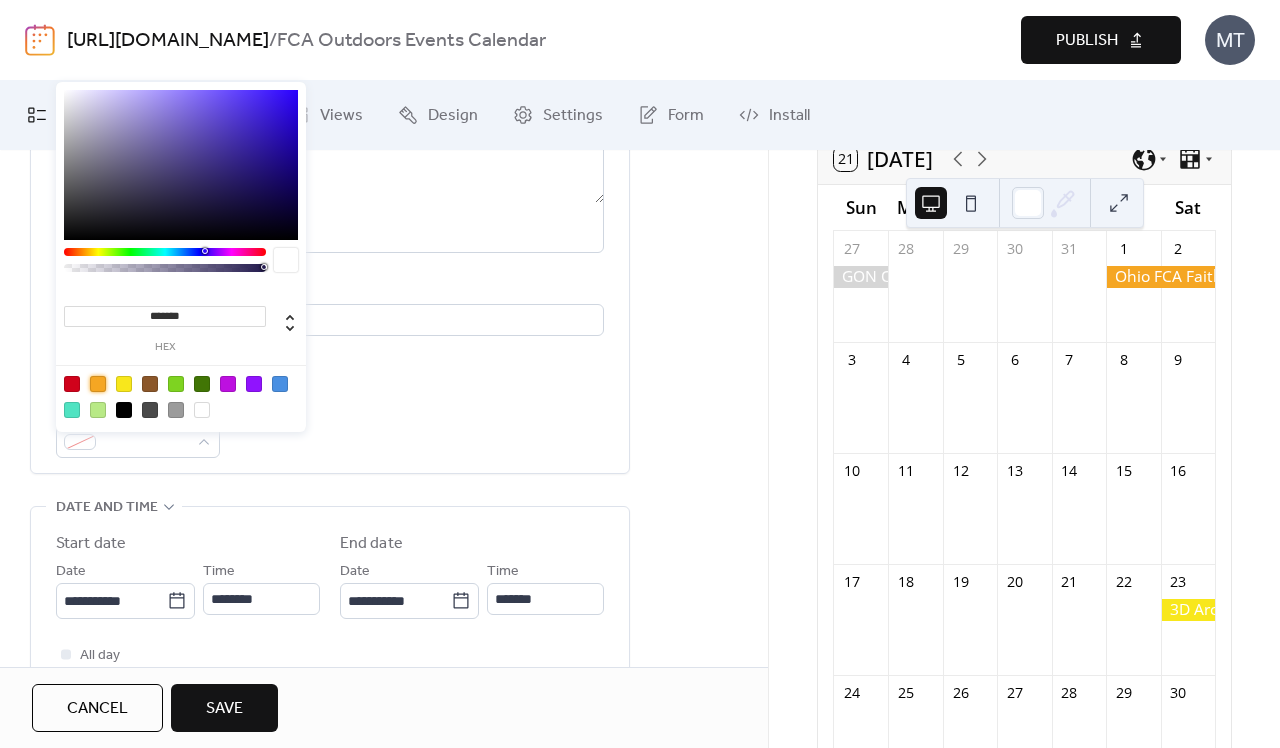 click at bounding box center [98, 384] 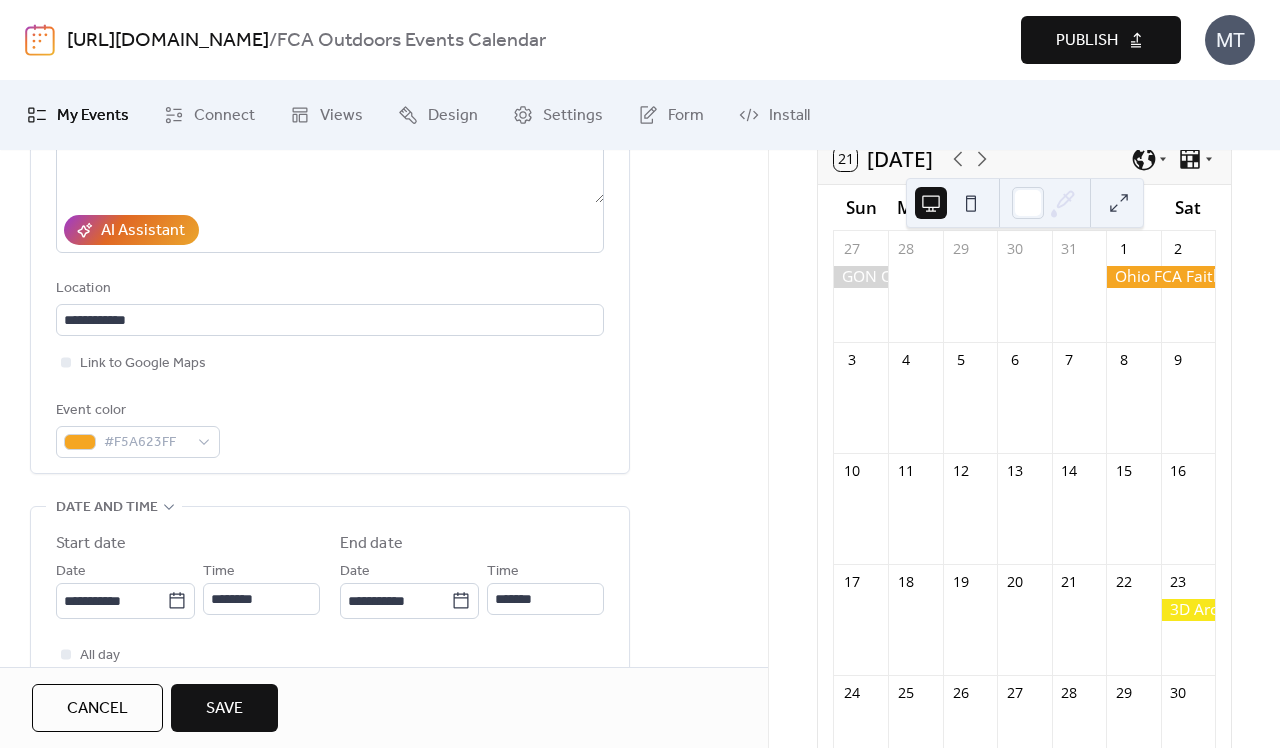 click on "**********" at bounding box center [330, 204] 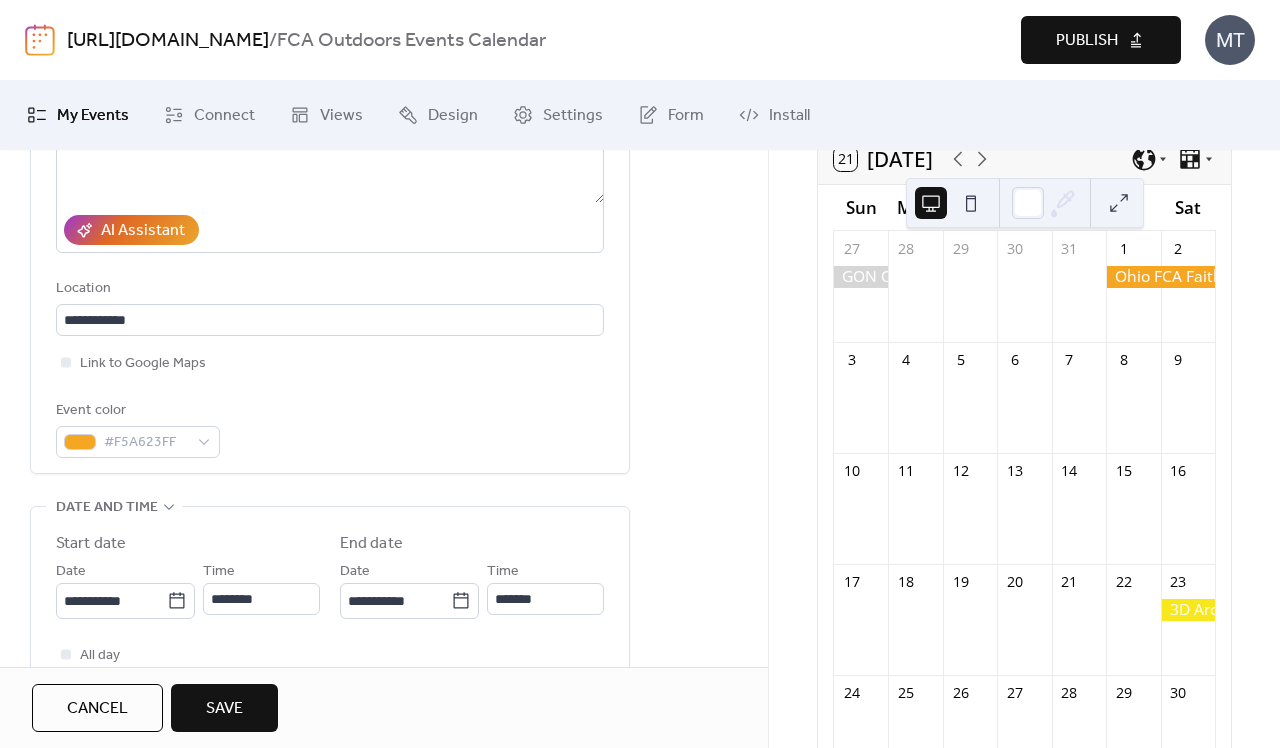 scroll, scrollTop: 492, scrollLeft: 0, axis: vertical 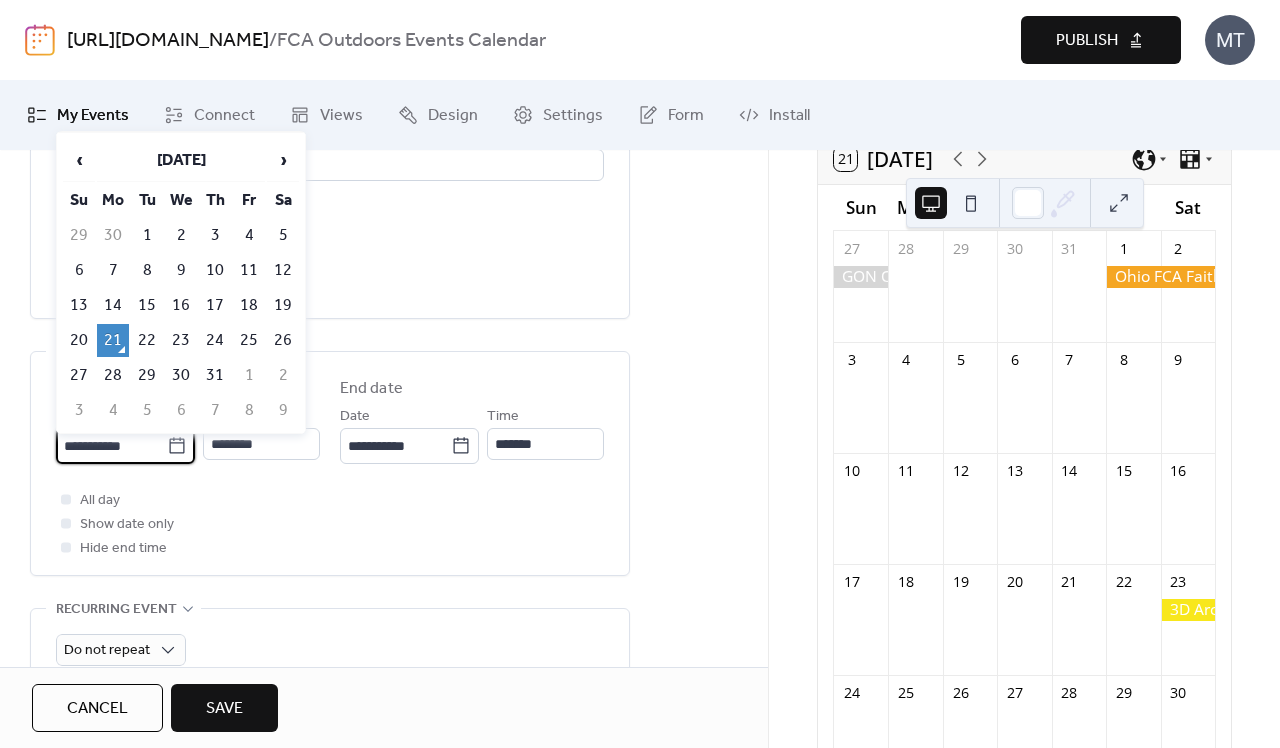click on "**********" at bounding box center [111, 446] 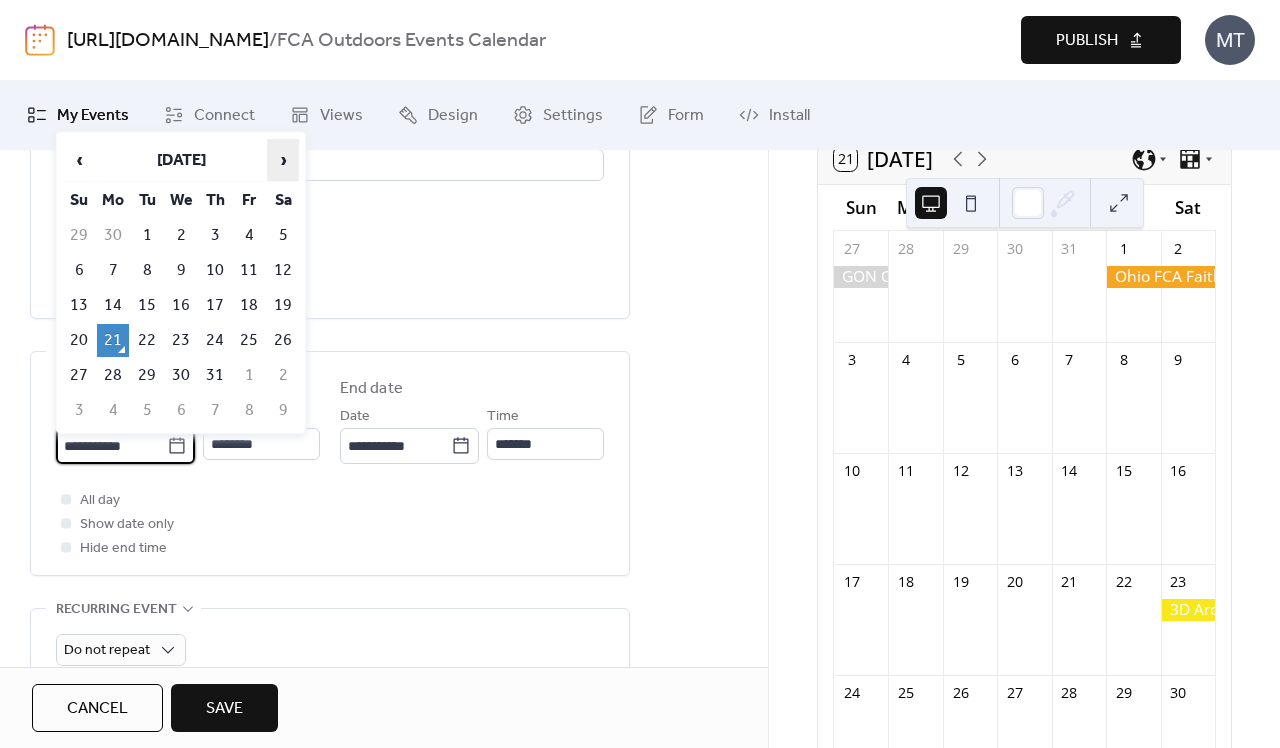 click on "›" at bounding box center (283, 160) 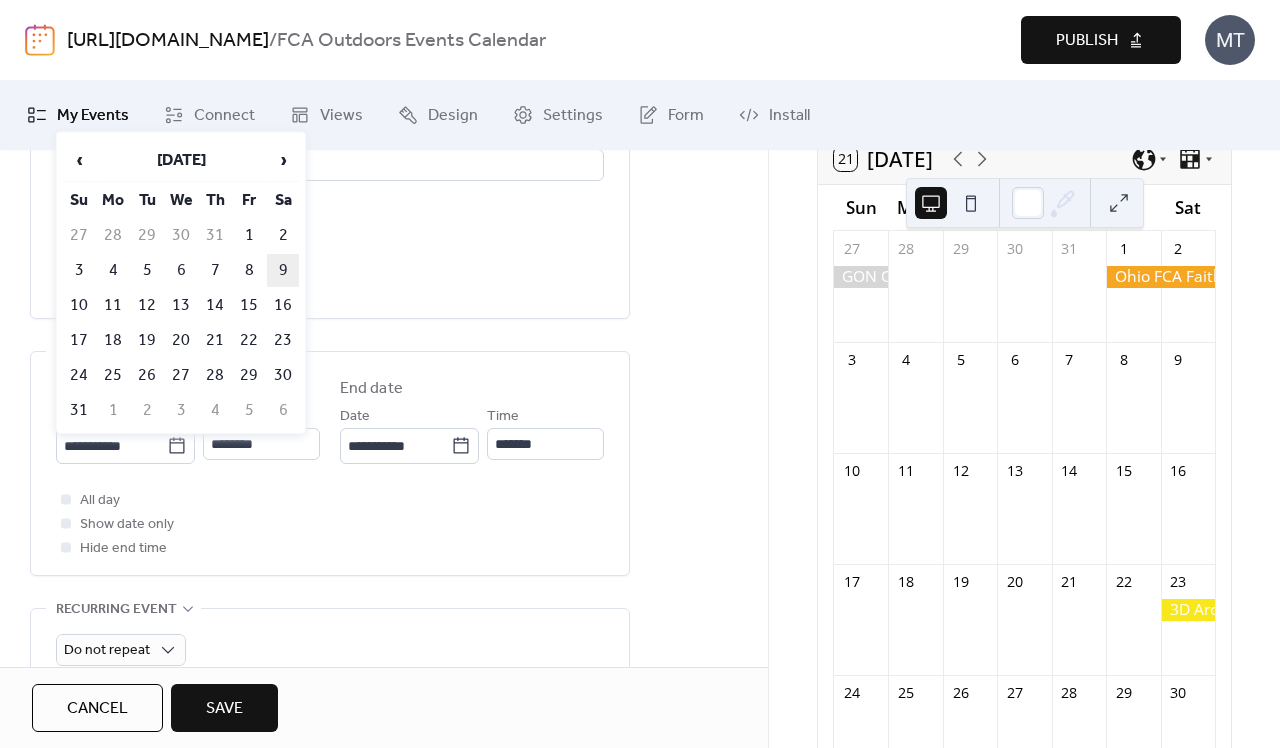 click on "9" at bounding box center (283, 270) 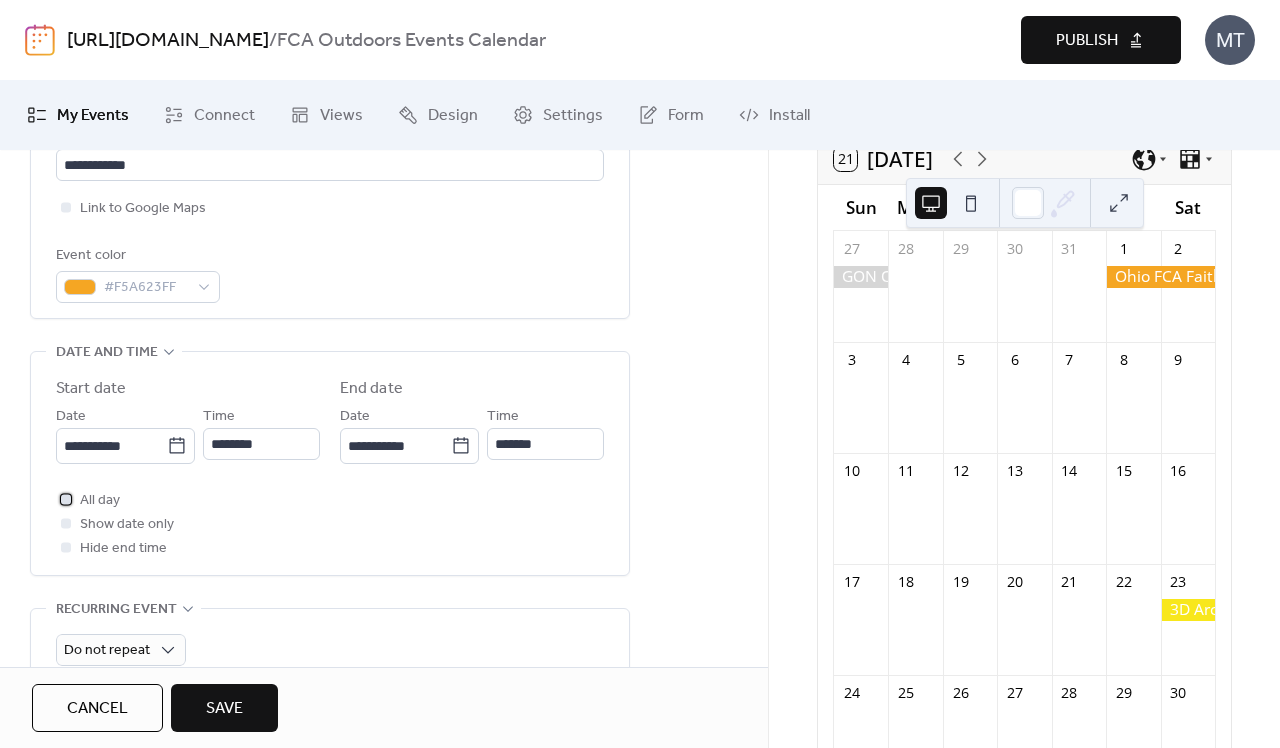 click at bounding box center (66, 499) 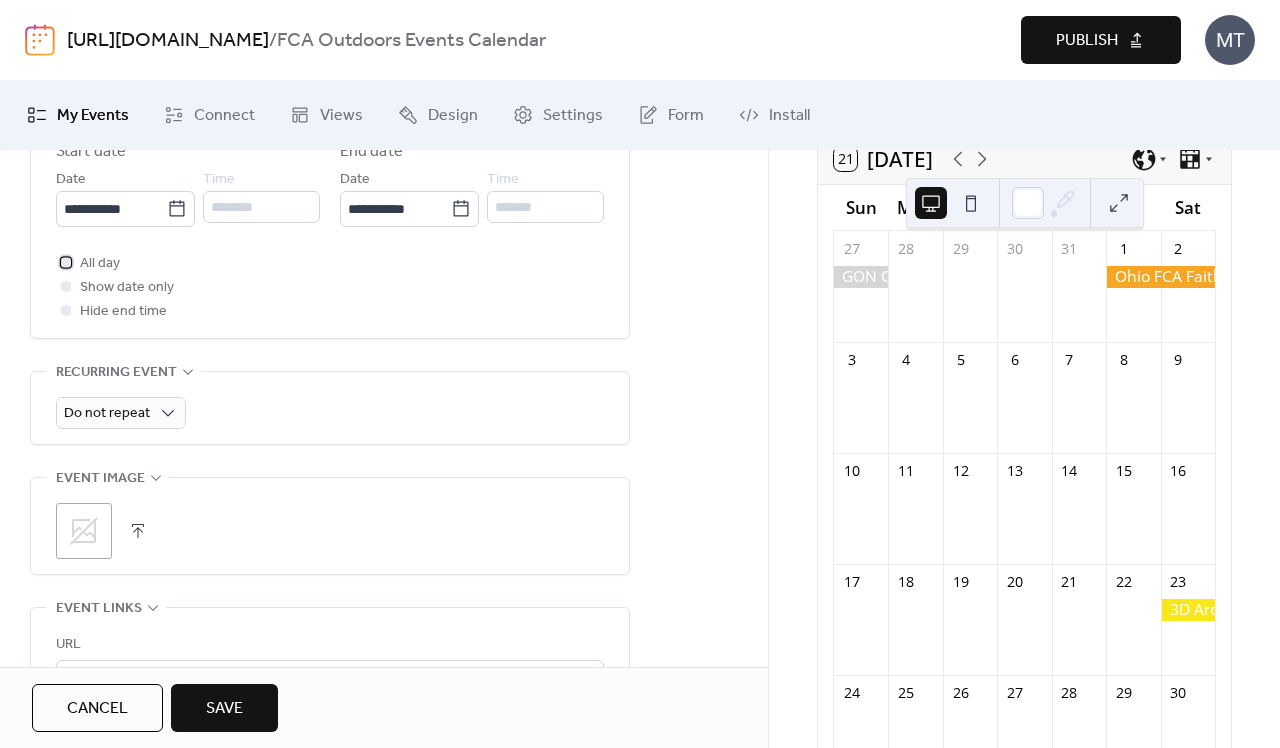 scroll, scrollTop: 749, scrollLeft: 0, axis: vertical 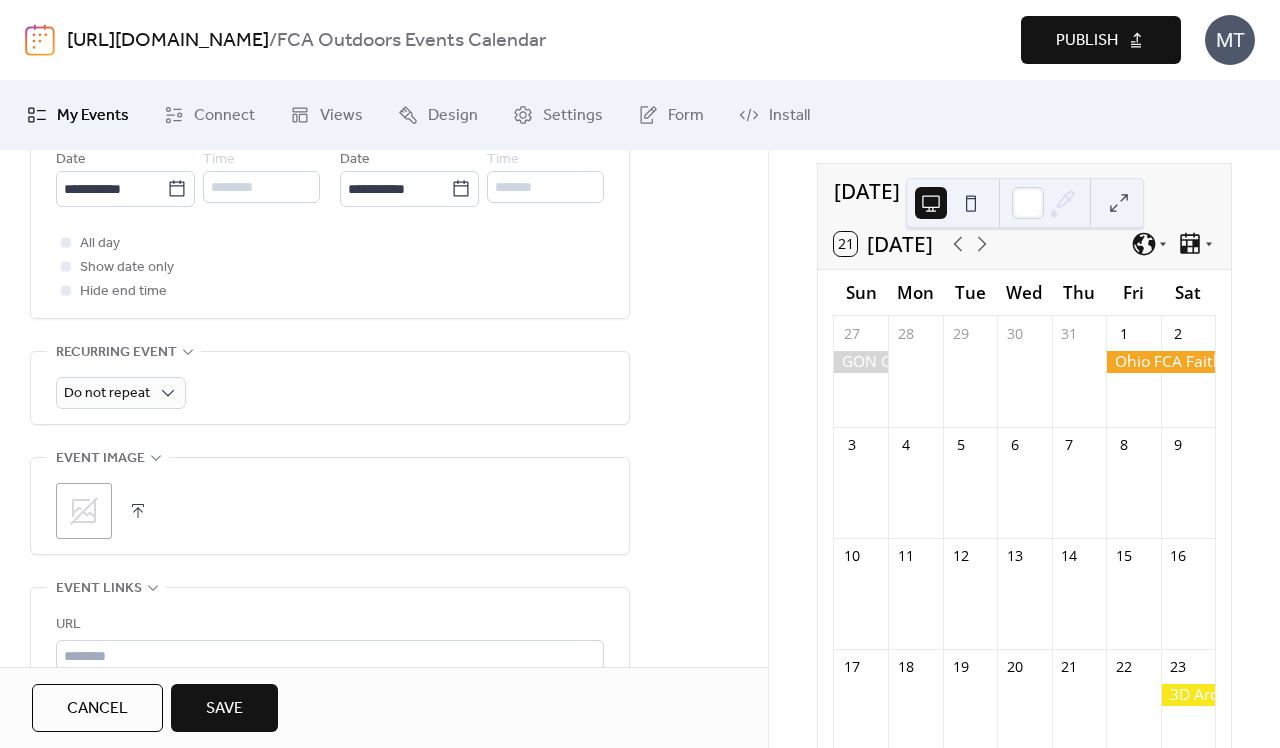 click 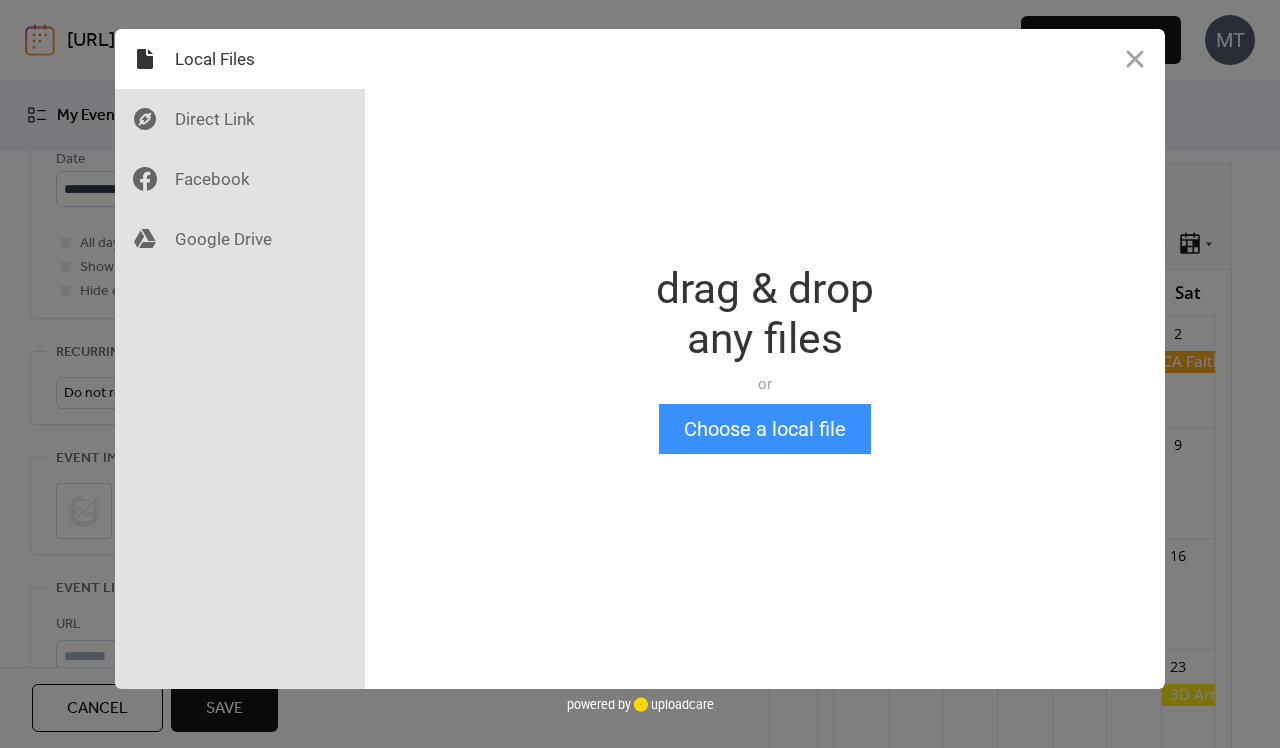 click on "Choose a local file" at bounding box center (765, 429) 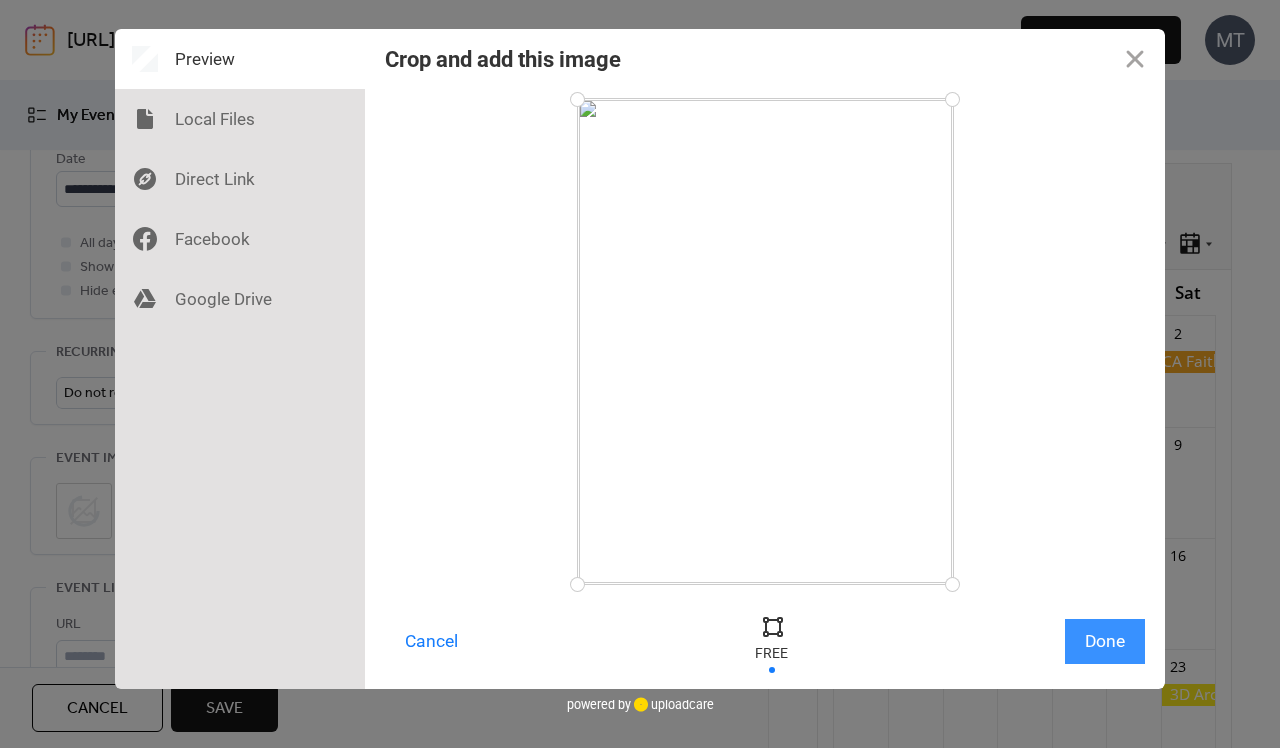 click on "Done" at bounding box center (1105, 641) 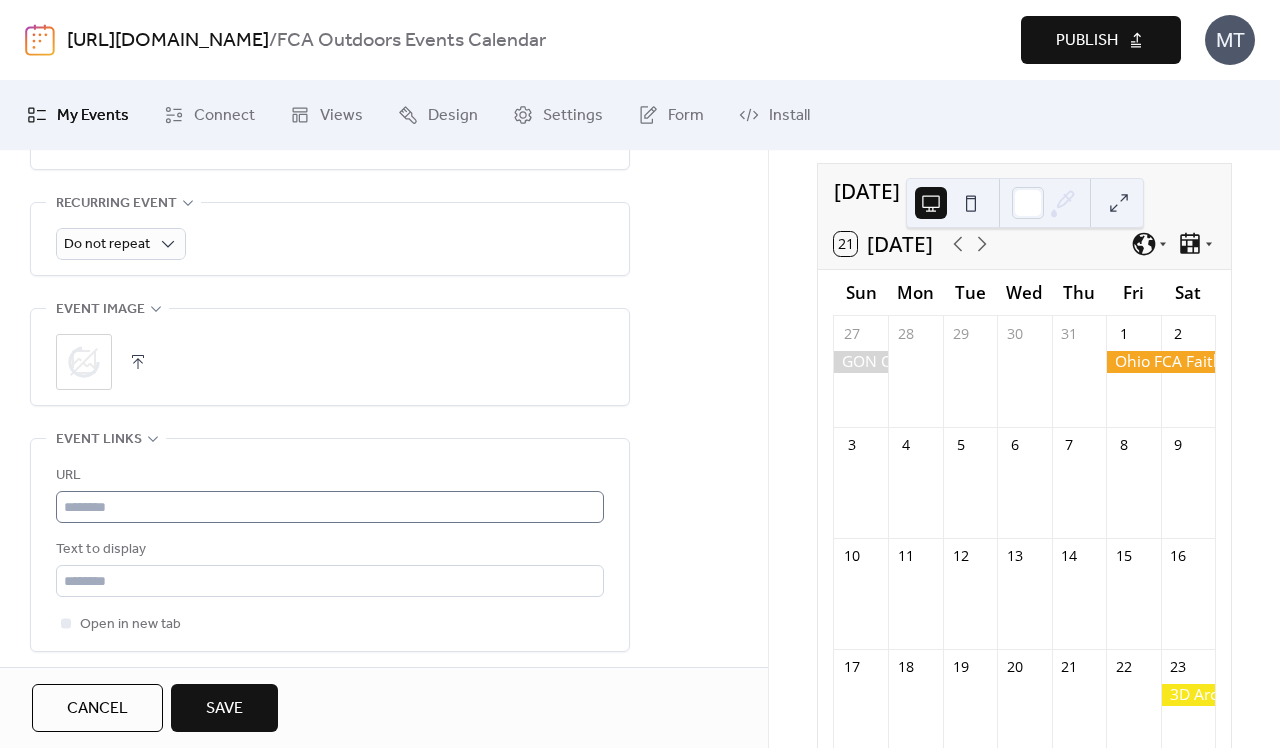scroll, scrollTop: 989, scrollLeft: 0, axis: vertical 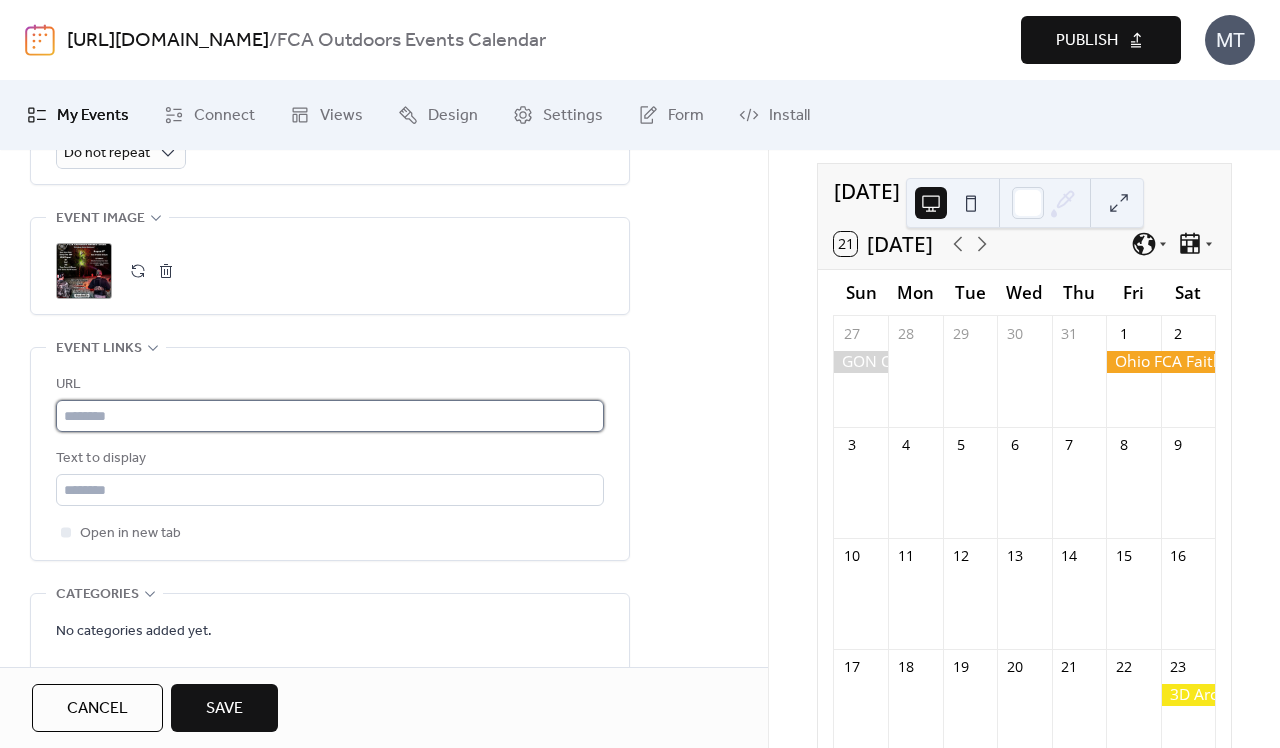 click at bounding box center (330, 416) 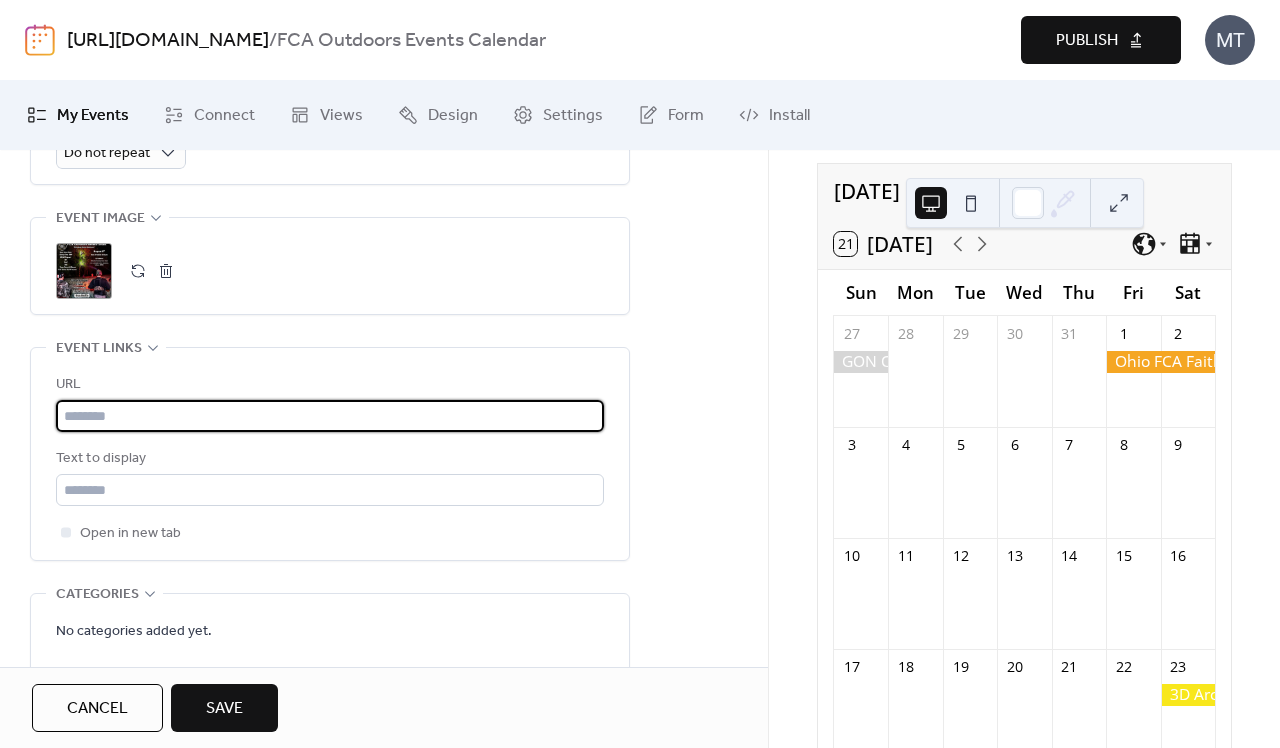 paste on "**********" 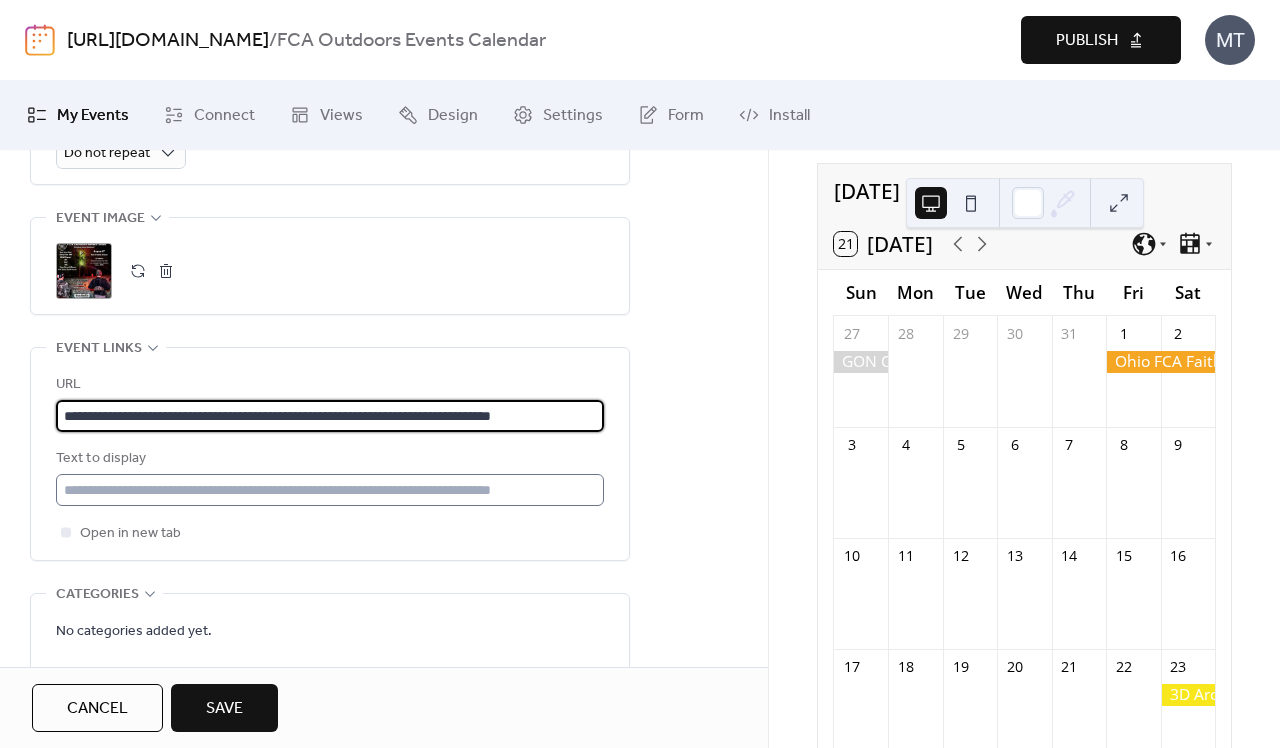type on "**********" 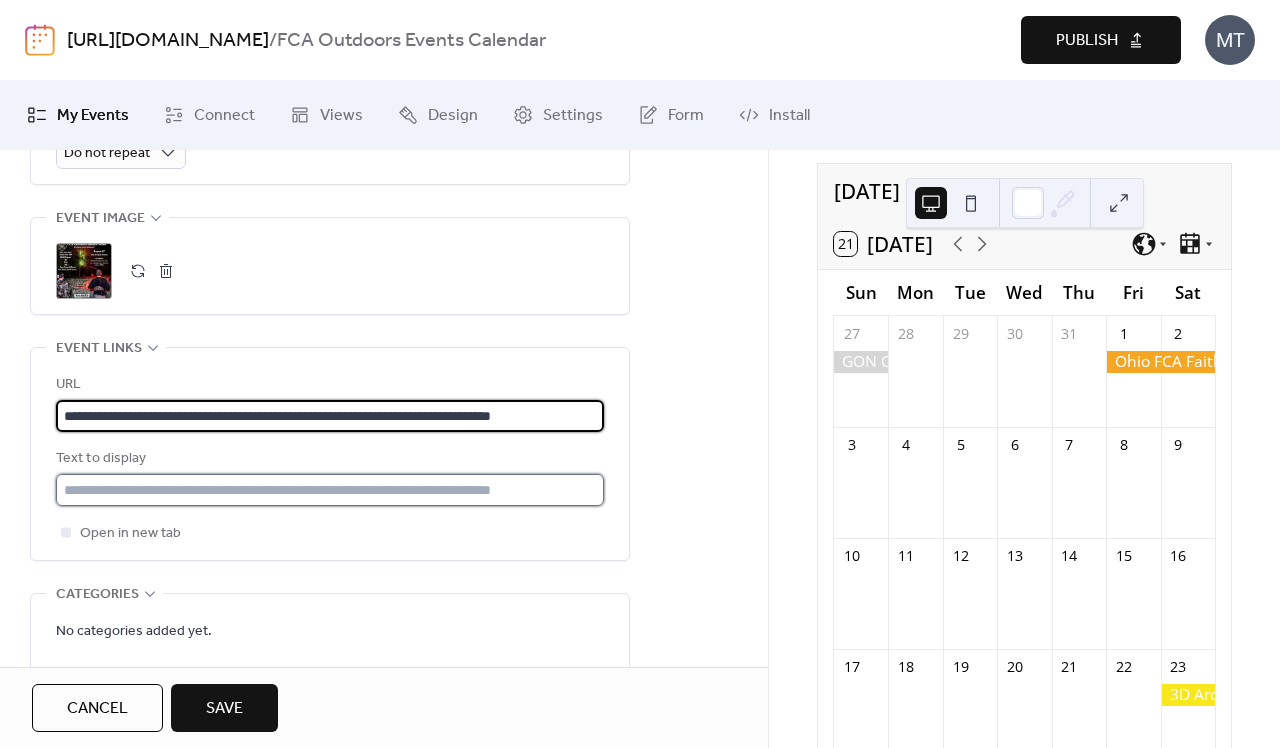 click at bounding box center (330, 490) 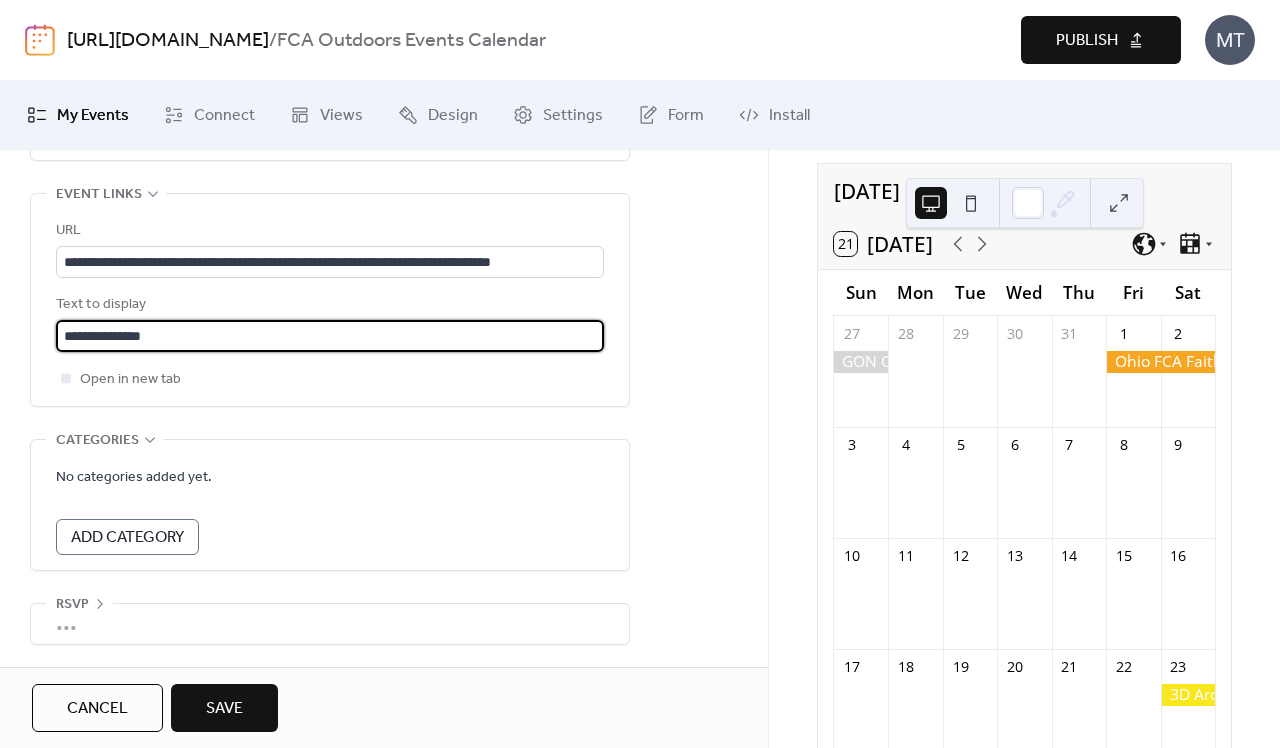 scroll, scrollTop: 1154, scrollLeft: 0, axis: vertical 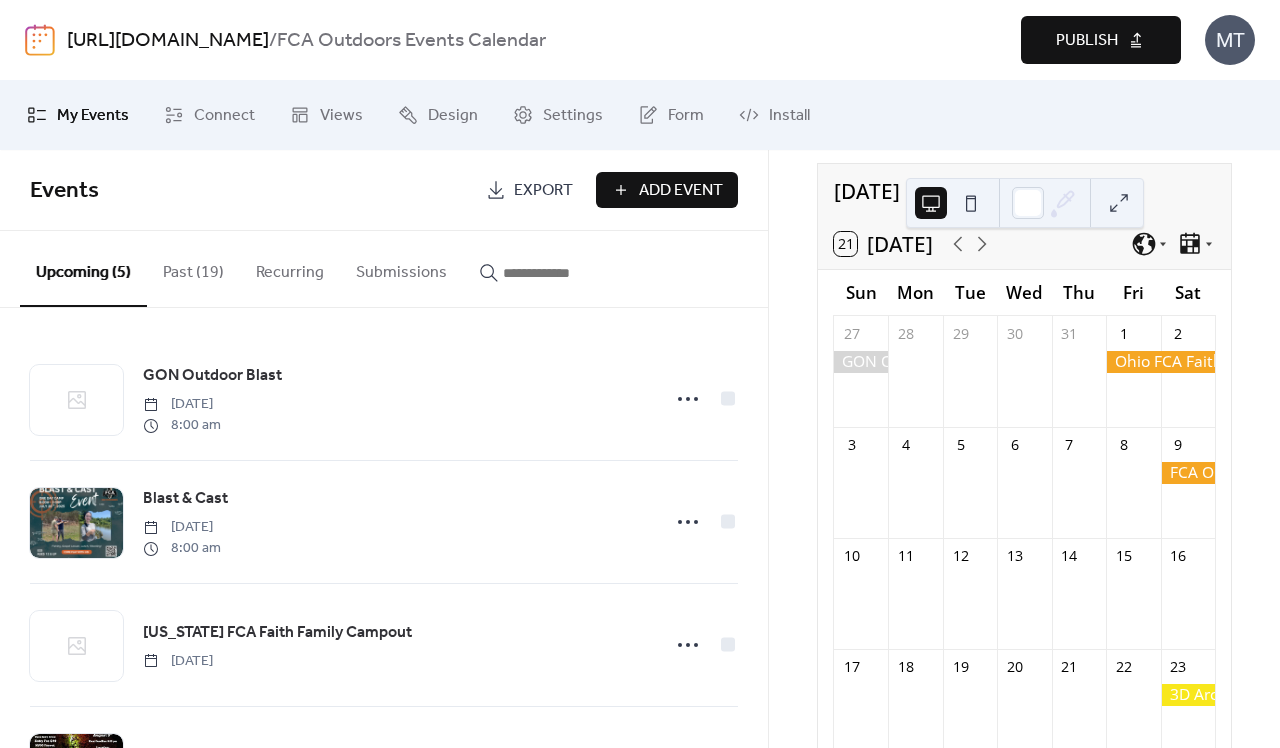 click at bounding box center (1160, 362) 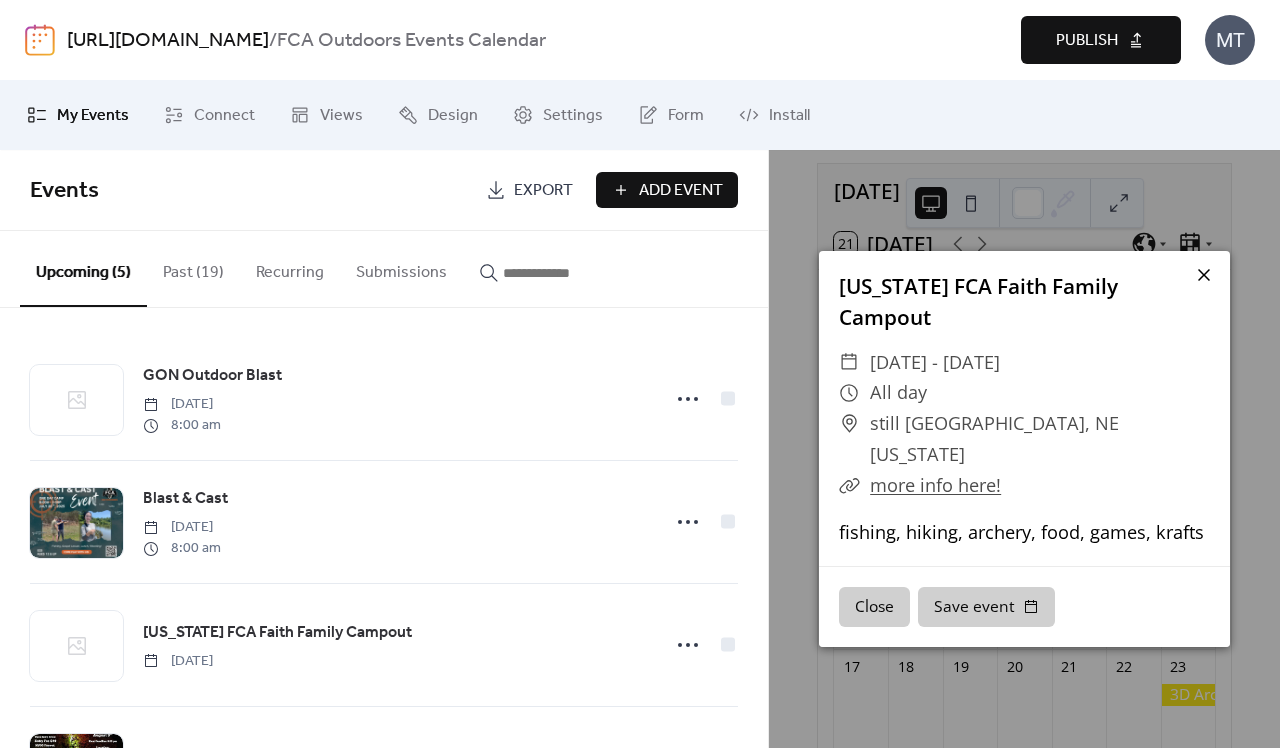 click 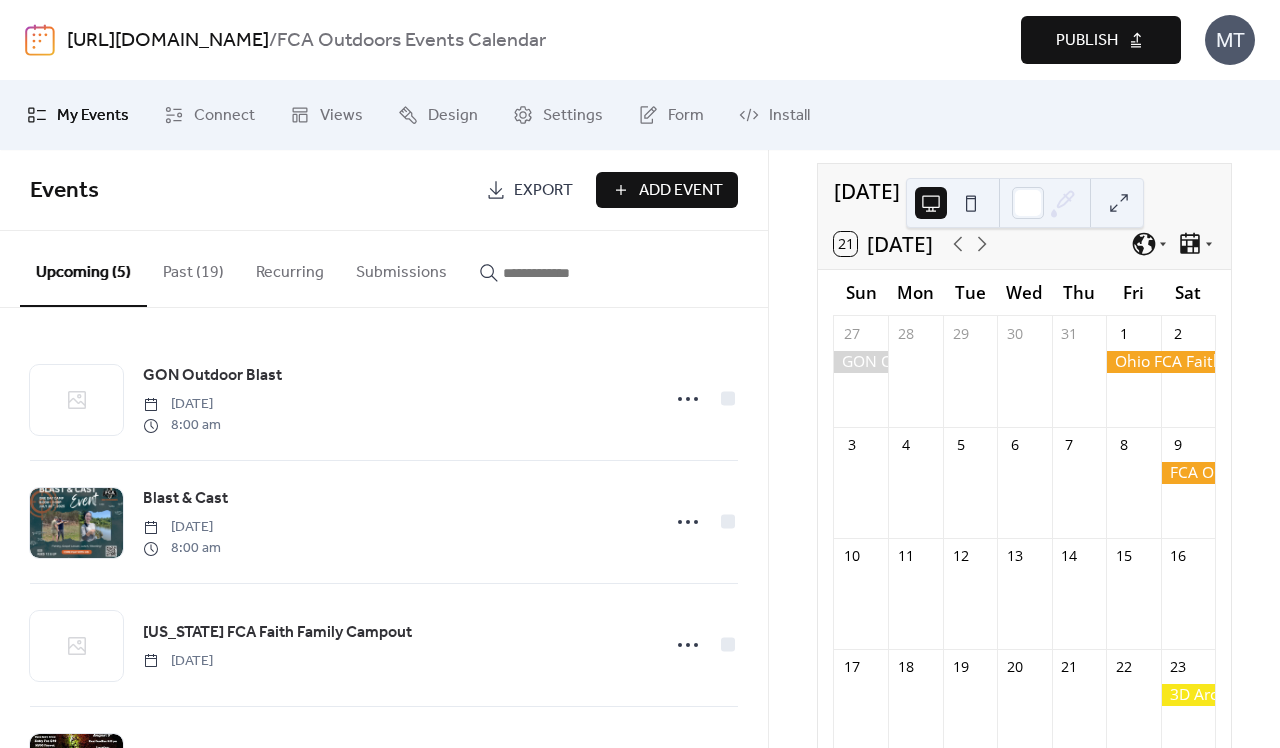 click at bounding box center [1188, 473] 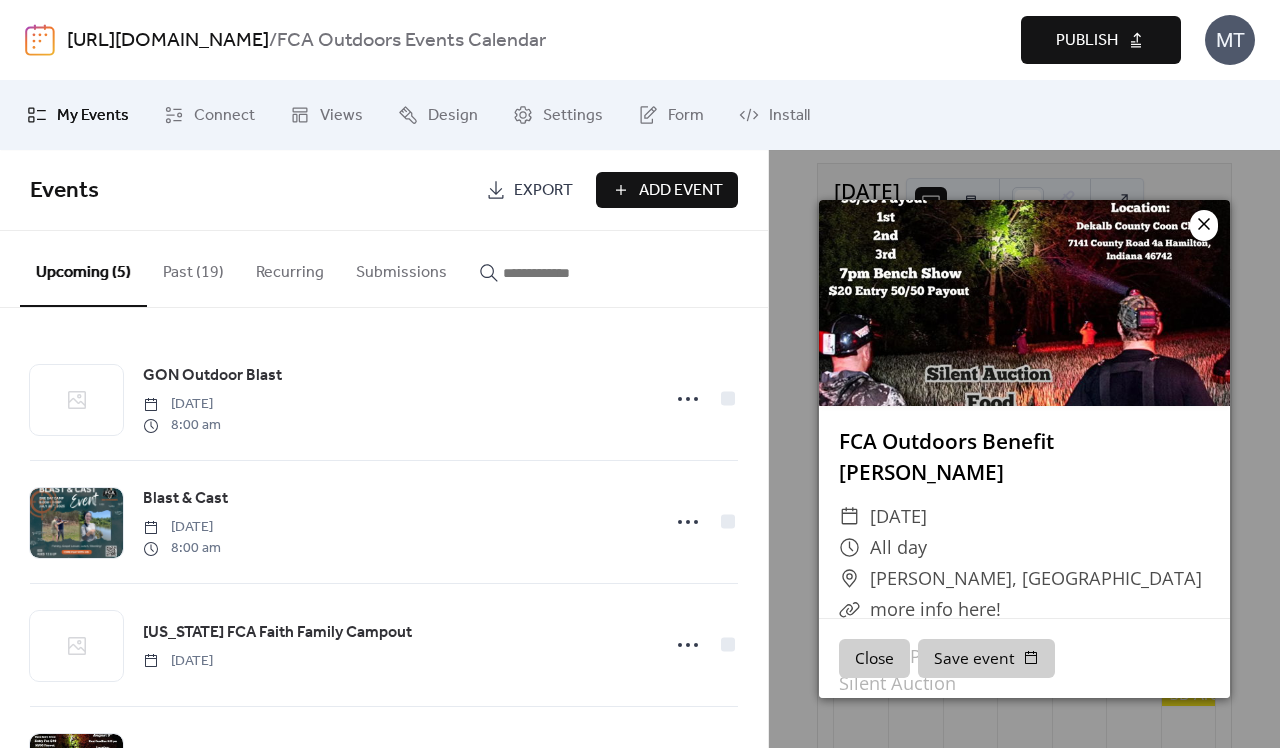 click 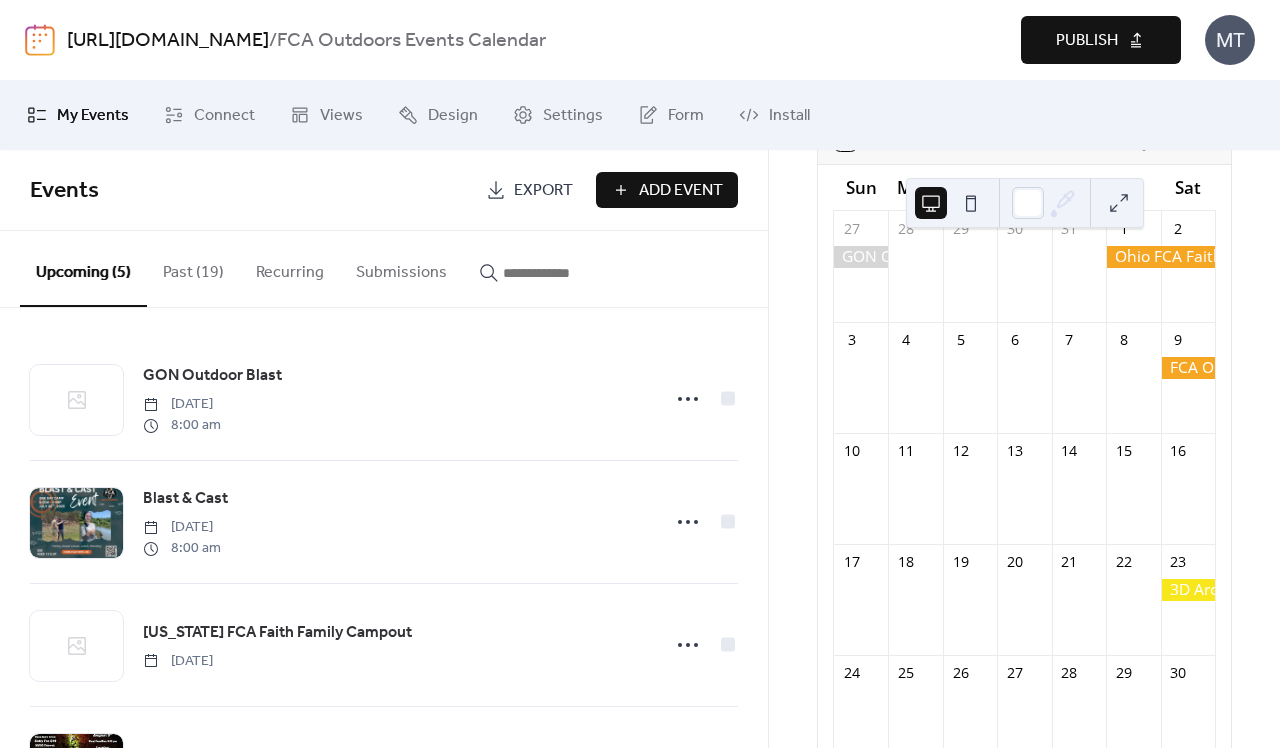scroll, scrollTop: 0, scrollLeft: 0, axis: both 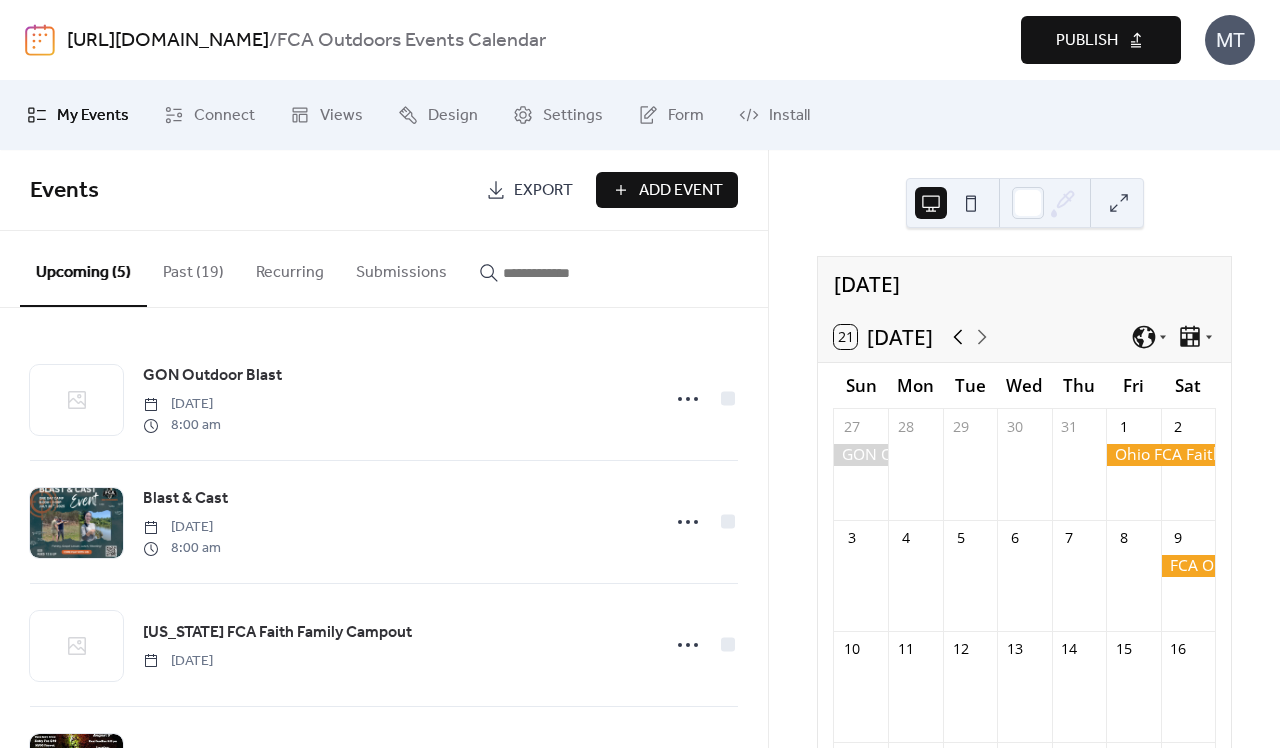 click 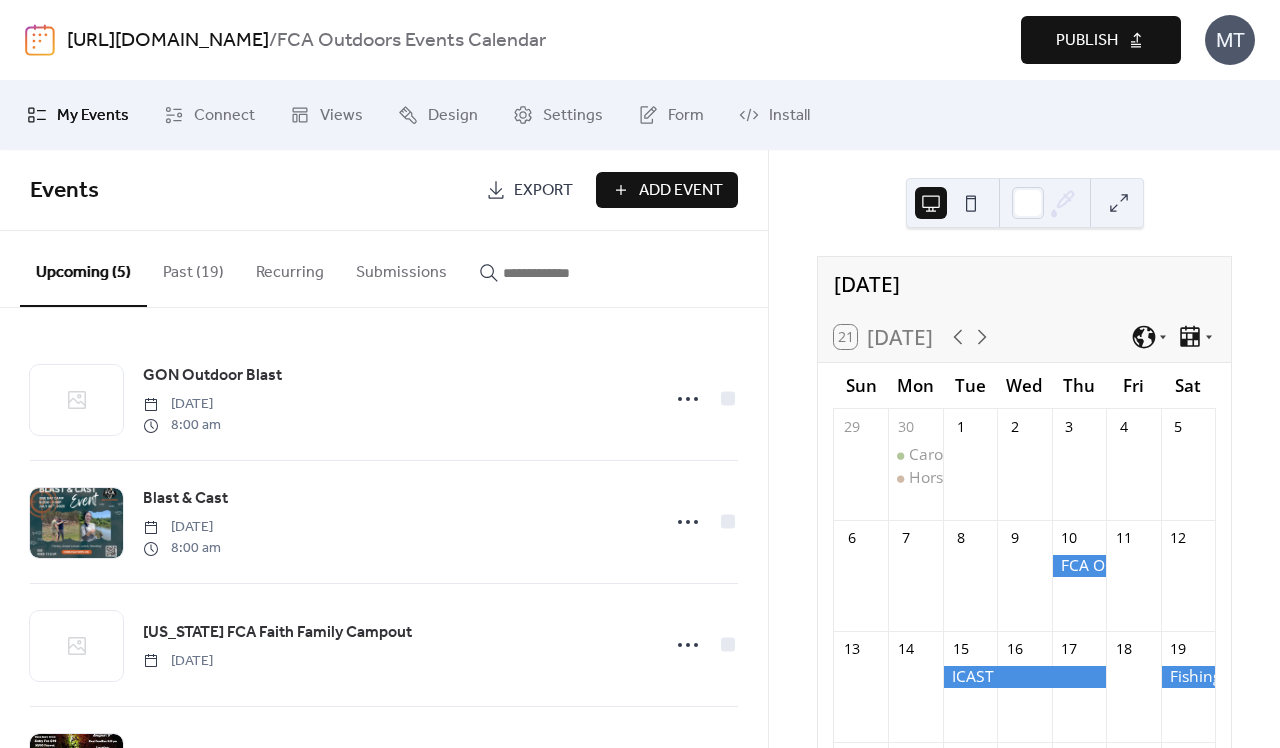 scroll, scrollTop: 56, scrollLeft: 0, axis: vertical 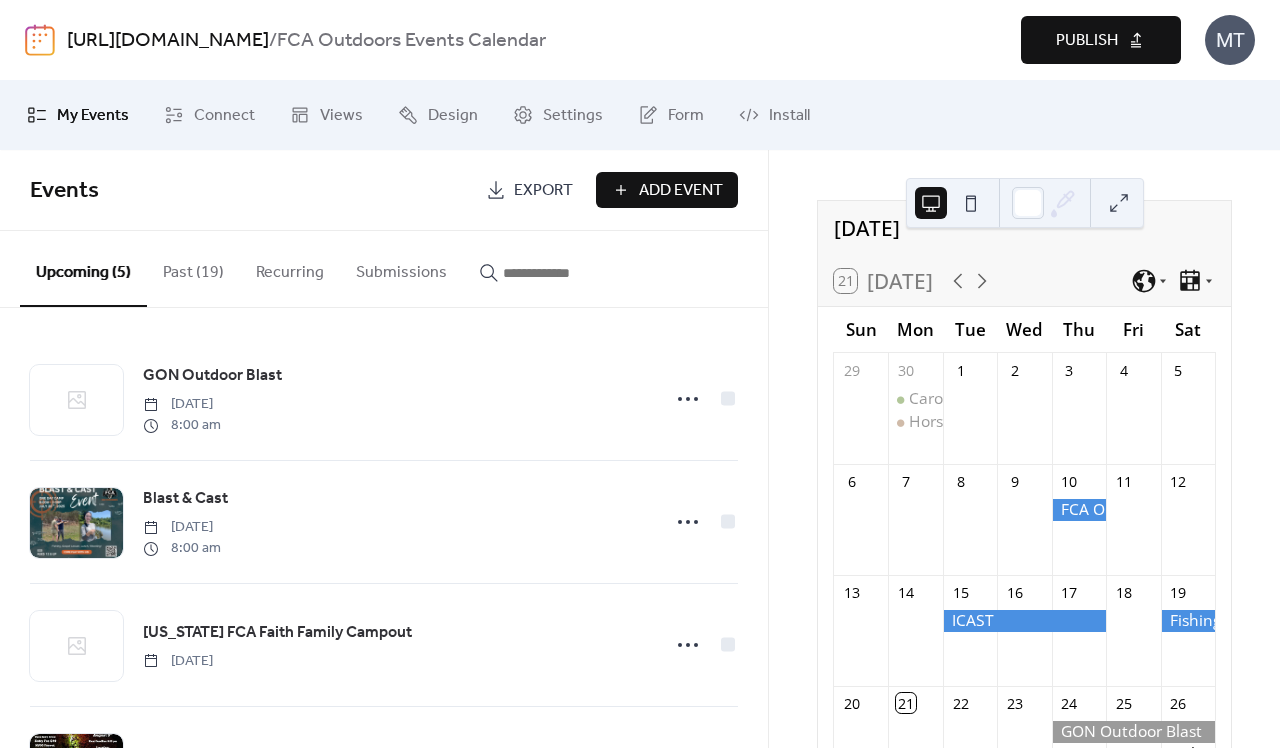 click at bounding box center [1079, 510] 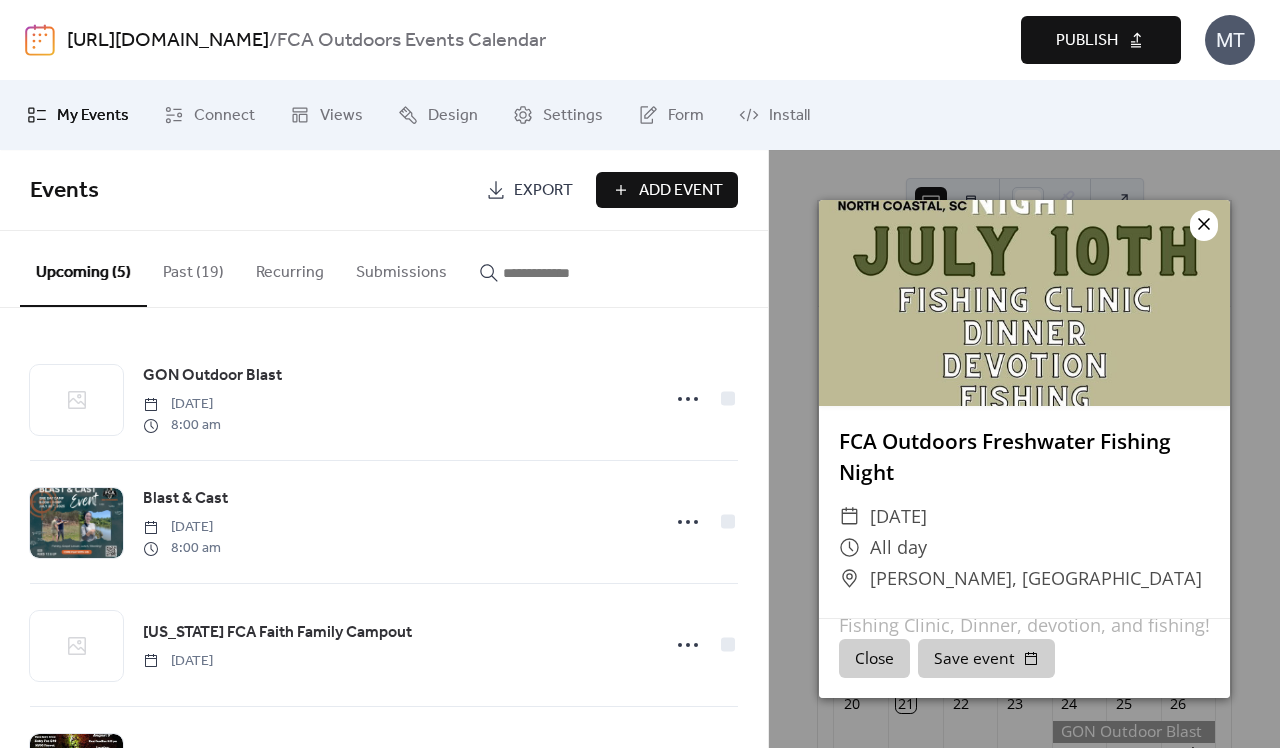 click 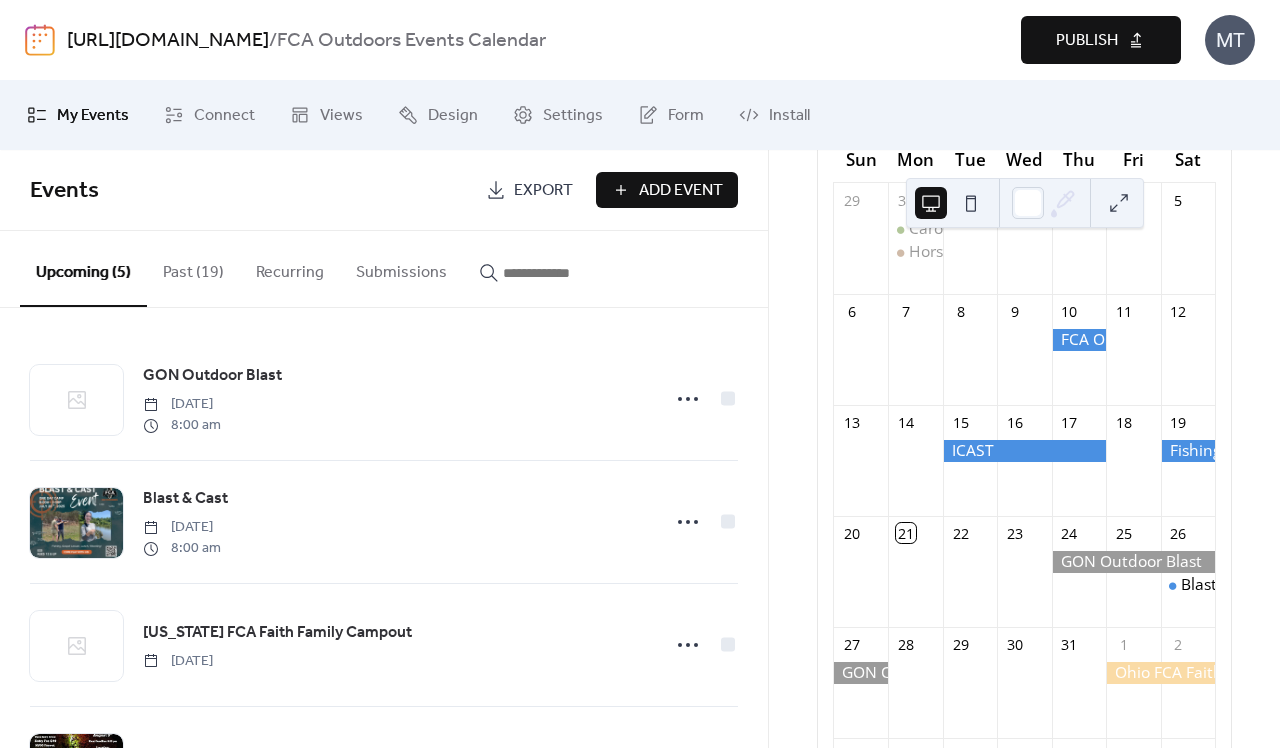scroll, scrollTop: 228, scrollLeft: 0, axis: vertical 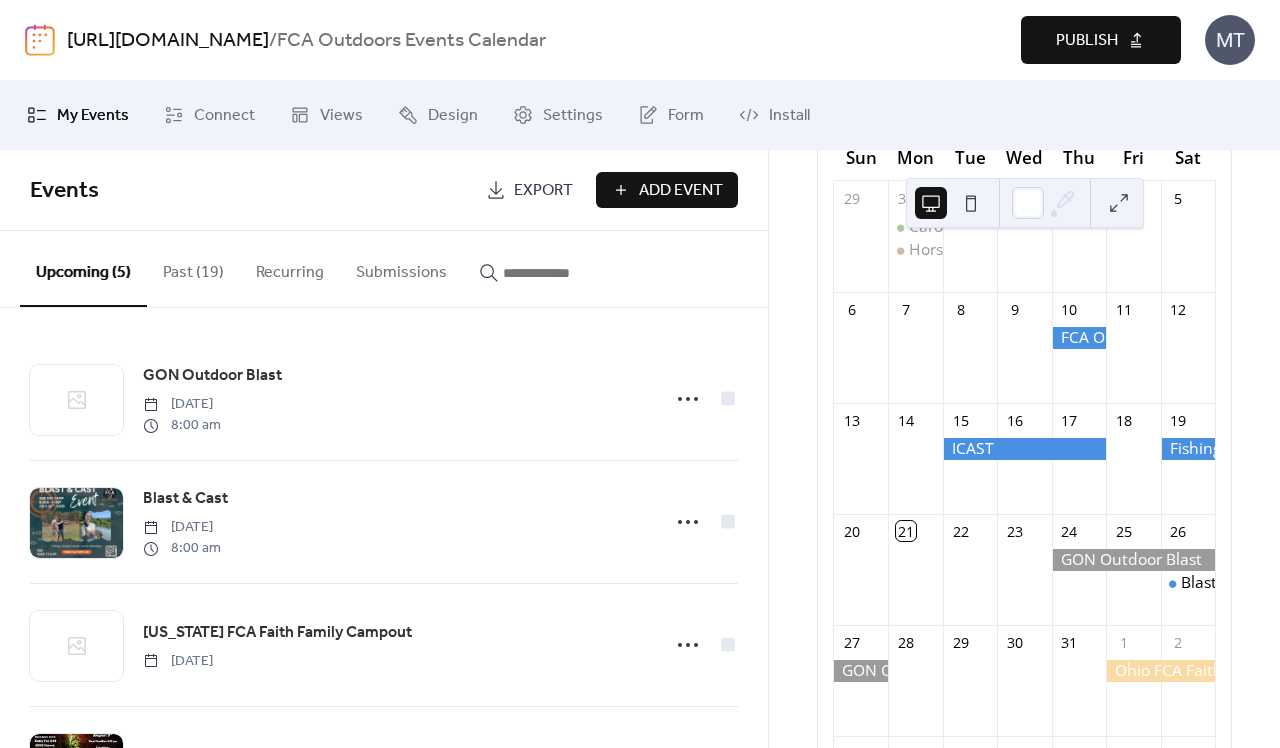click on "Add Event" at bounding box center [681, 191] 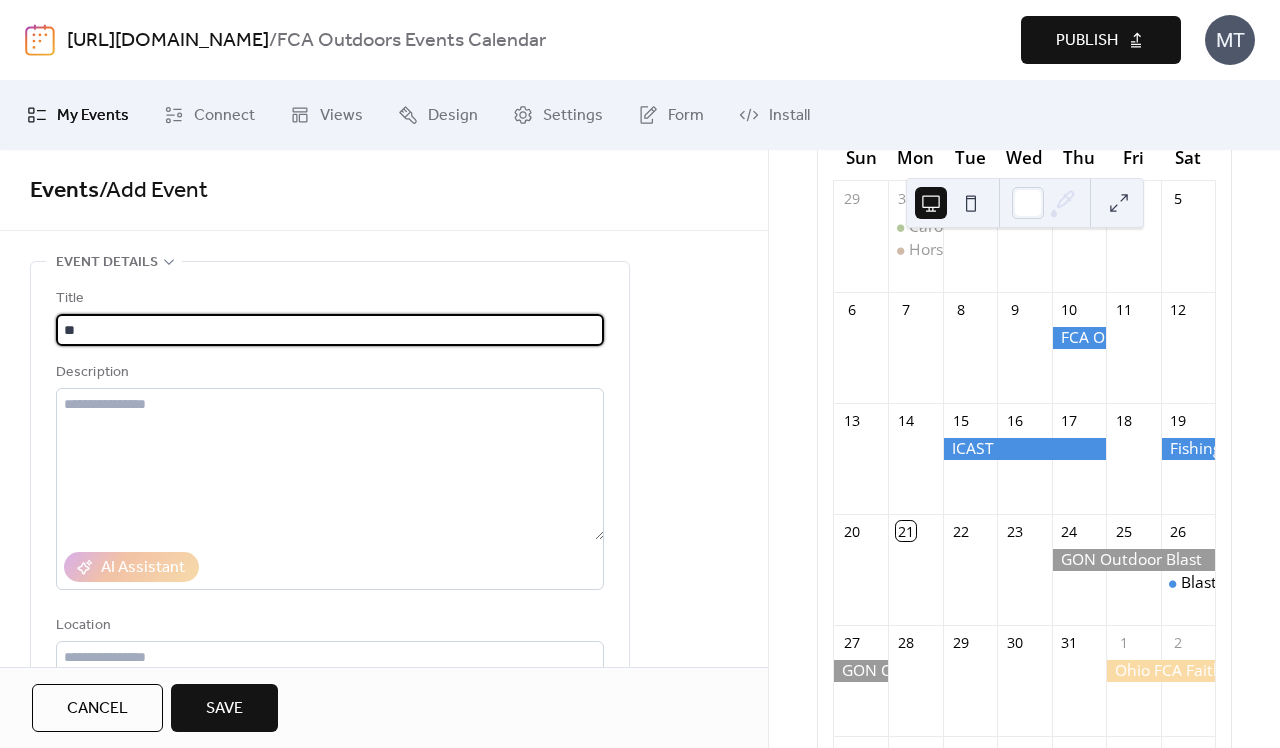 type on "*" 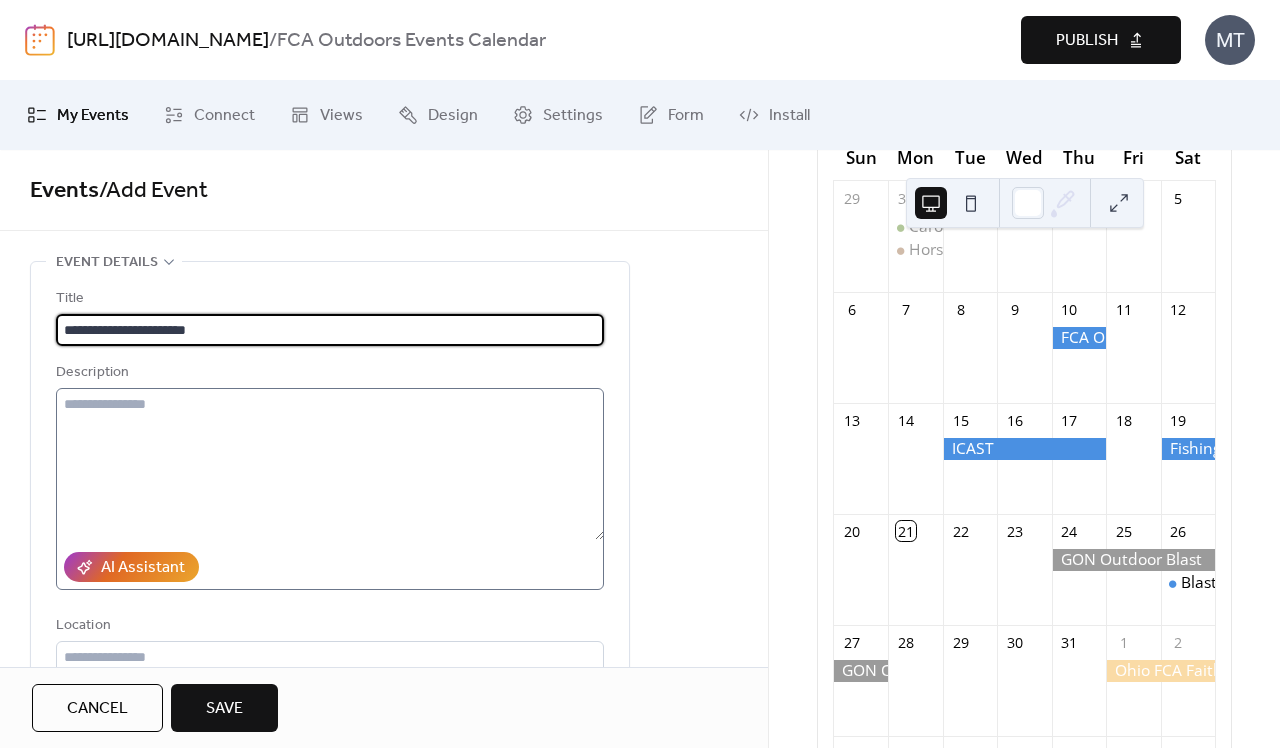 type on "**********" 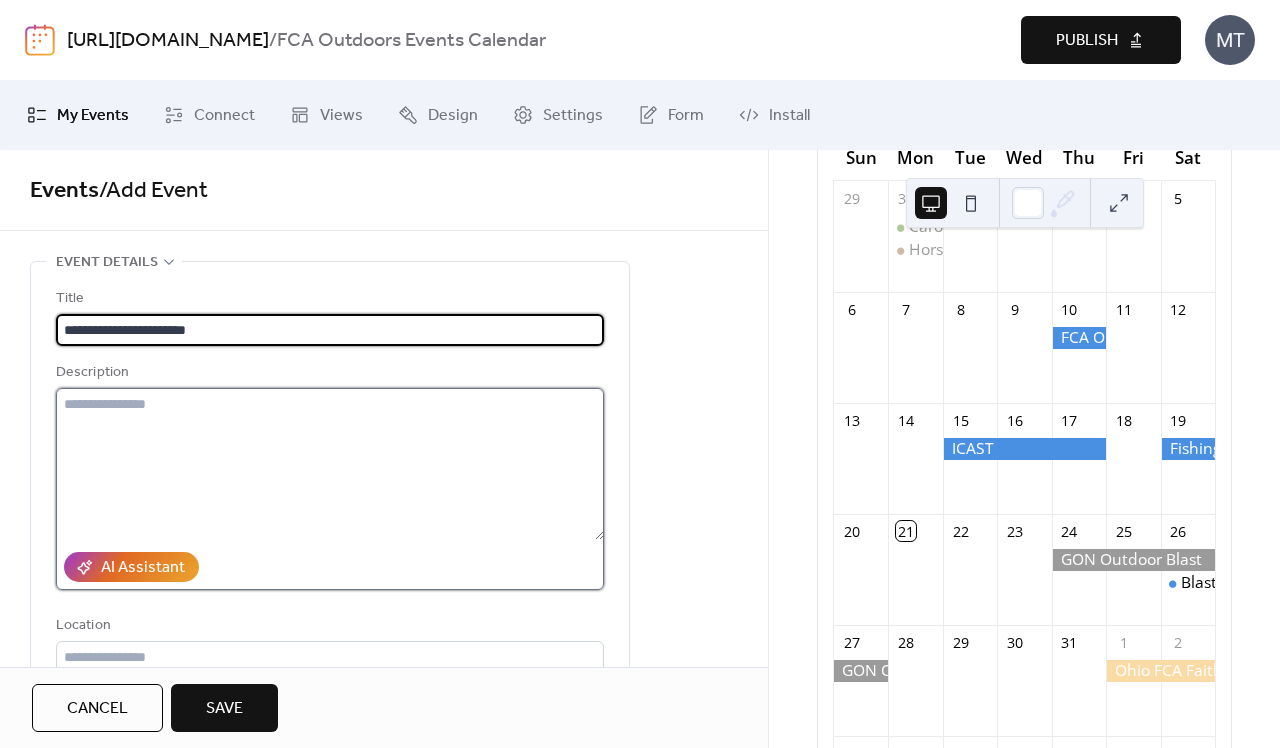 click at bounding box center [330, 464] 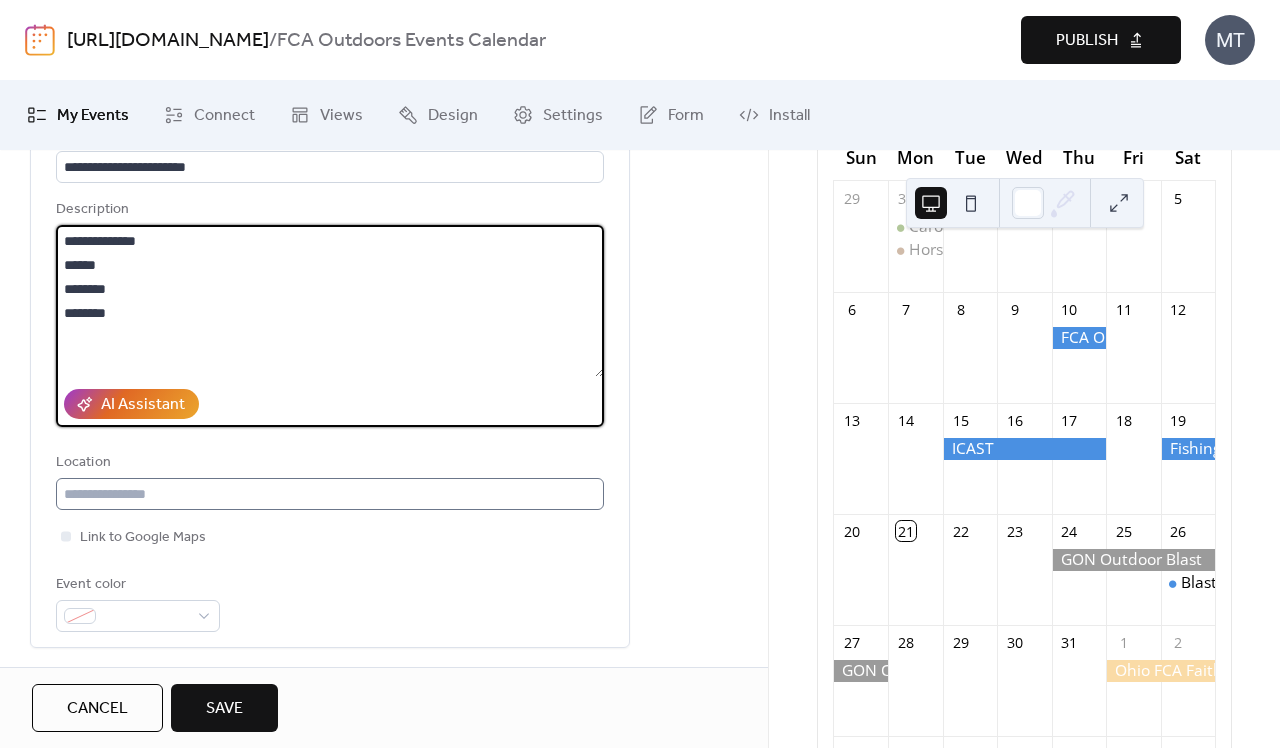type on "**********" 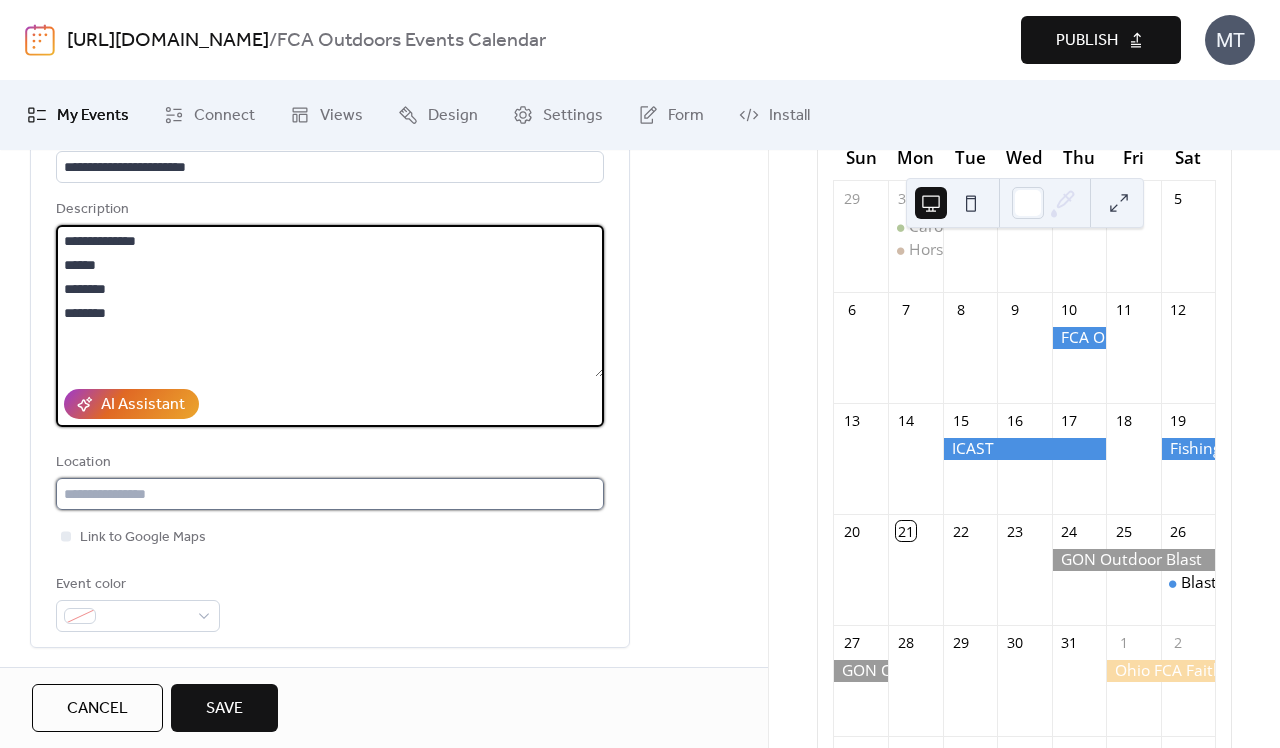 click at bounding box center (330, 494) 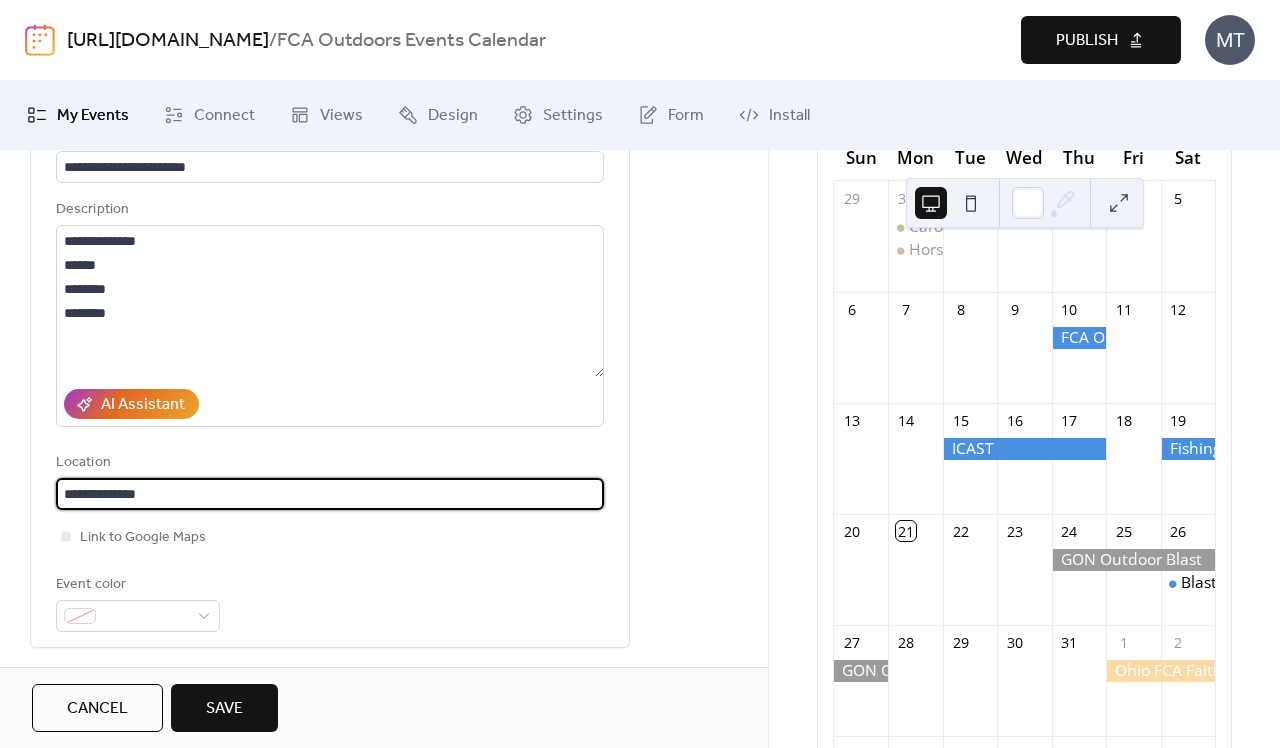 click on "**********" at bounding box center [330, 494] 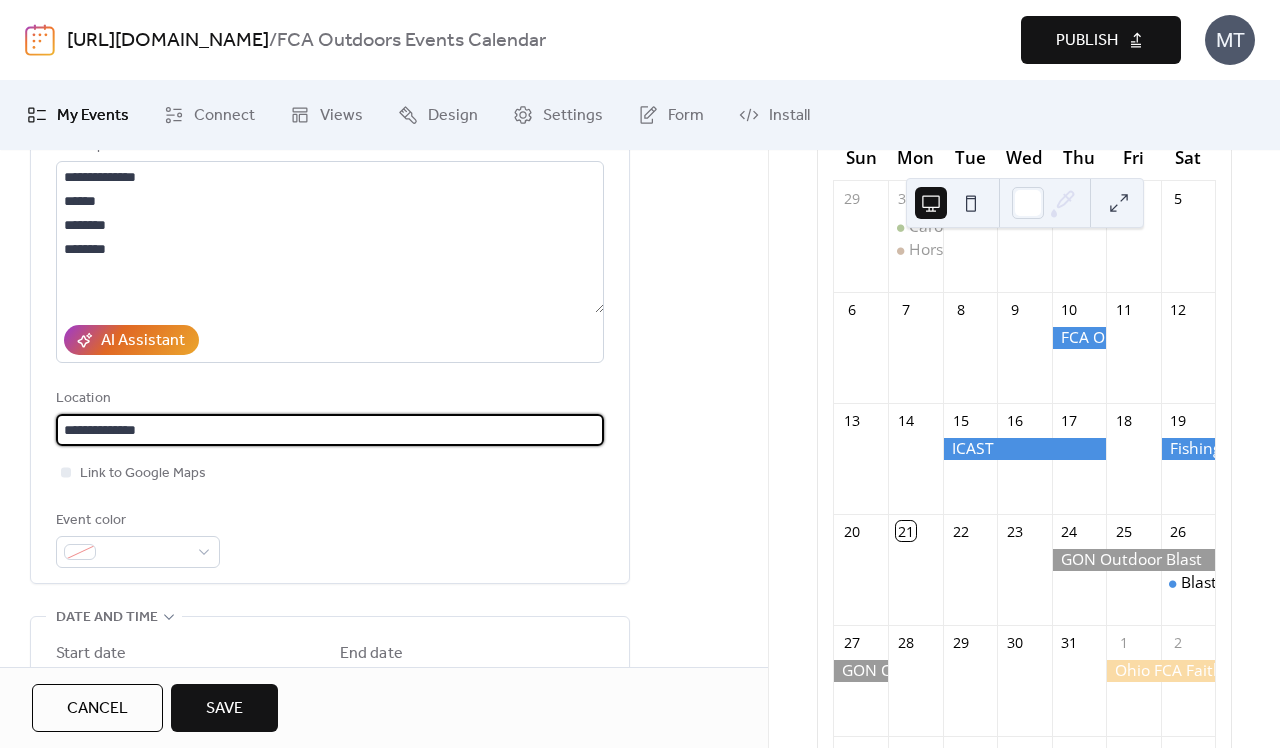 scroll, scrollTop: 267, scrollLeft: 0, axis: vertical 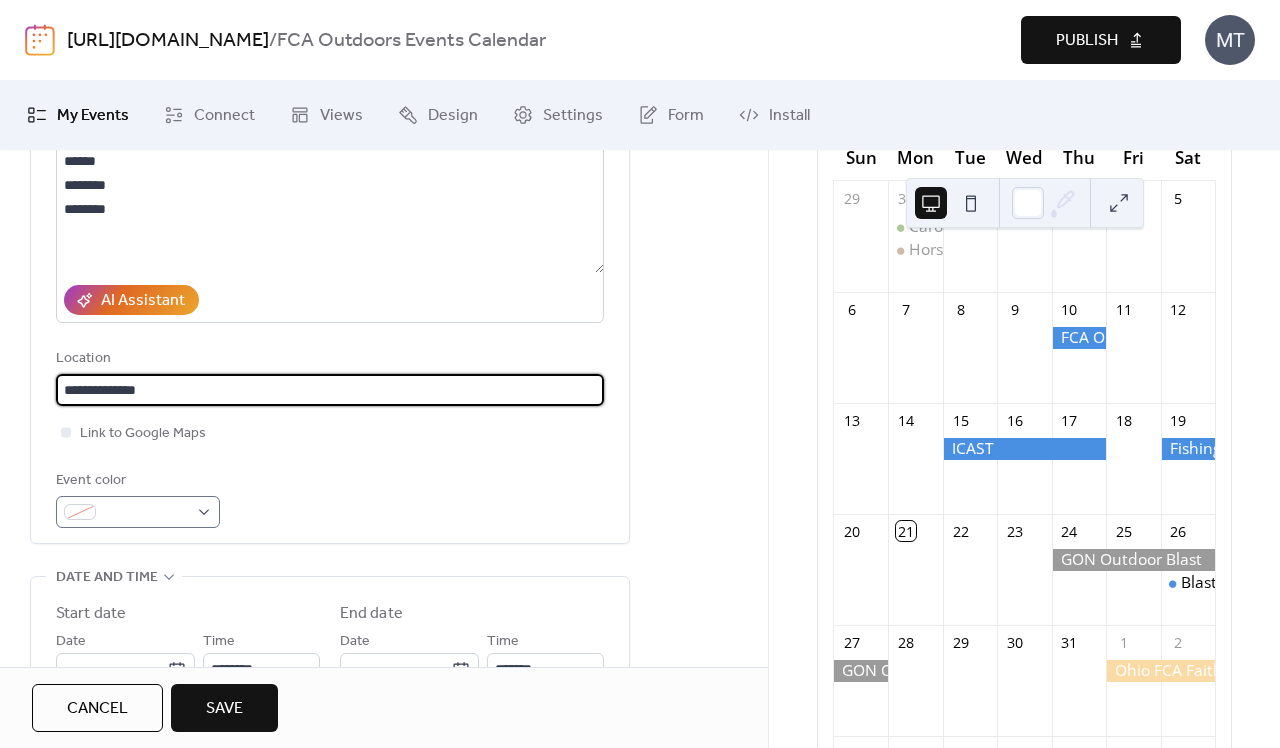type on "**********" 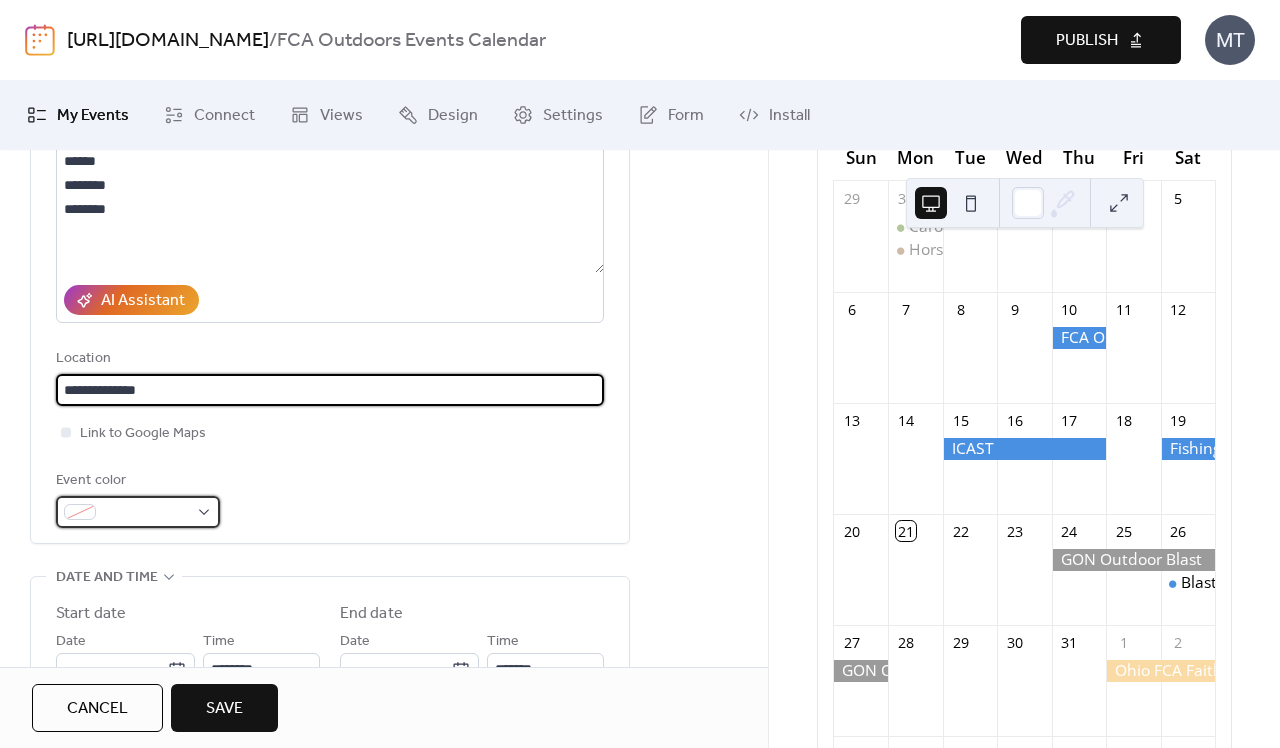 click at bounding box center [138, 512] 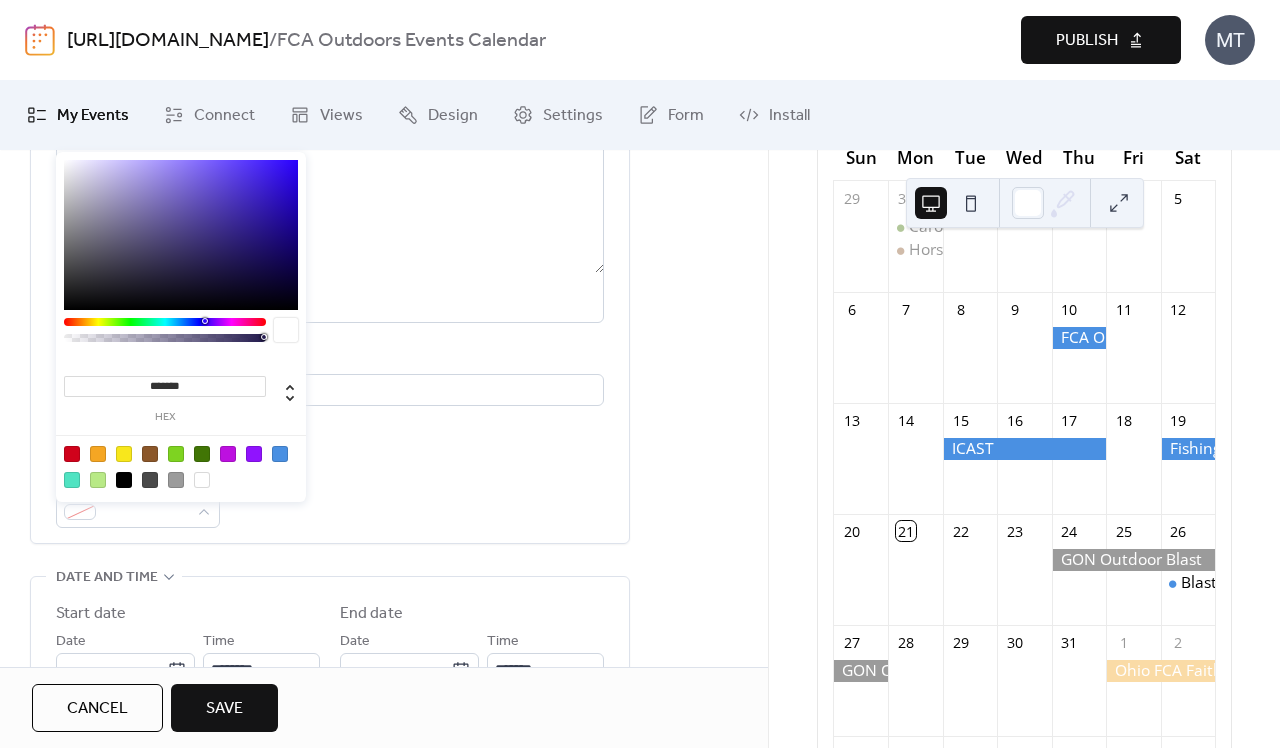 click at bounding box center [280, 454] 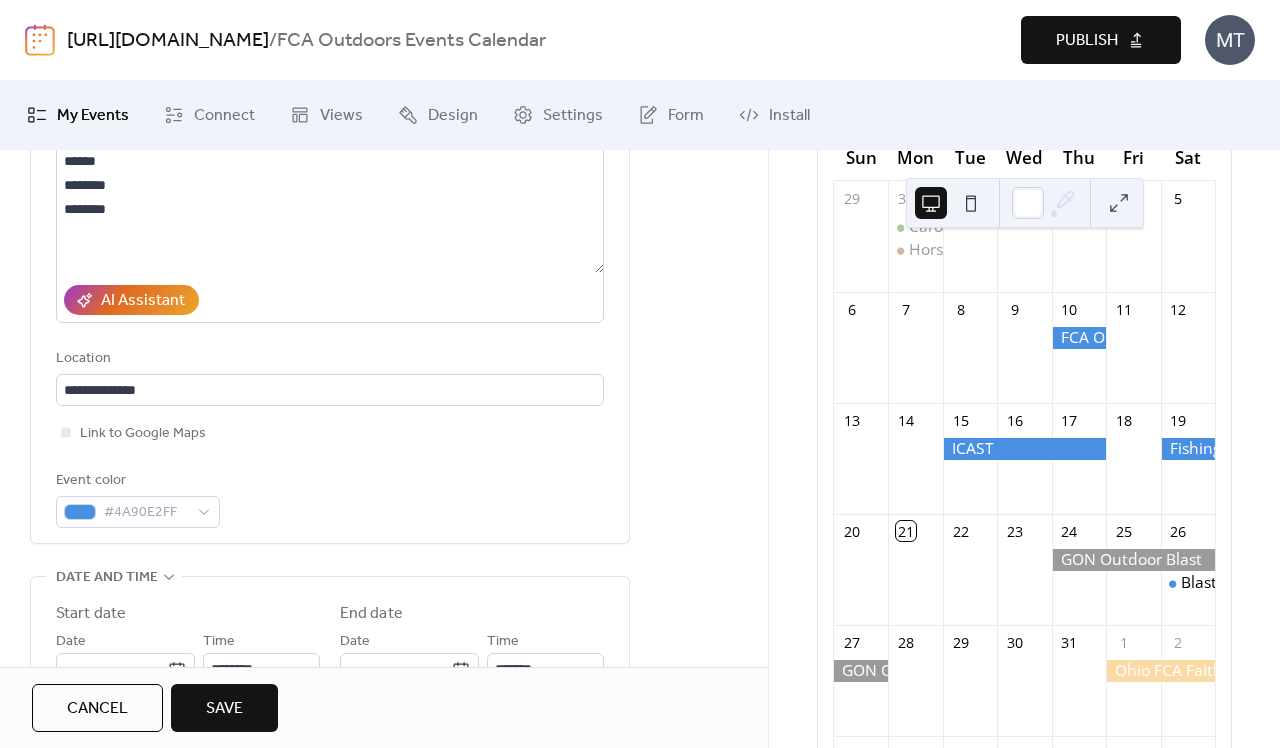 click on "Event color #4A90E2FF" at bounding box center [330, 498] 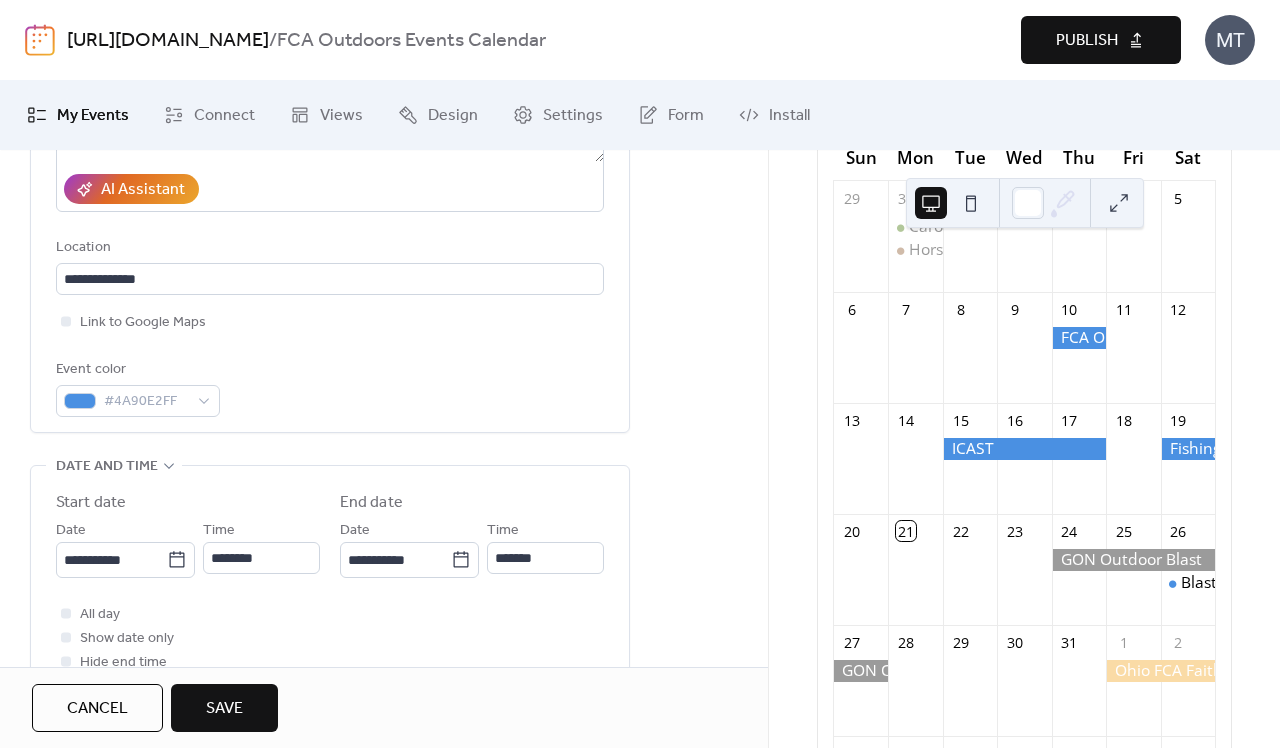scroll, scrollTop: 416, scrollLeft: 0, axis: vertical 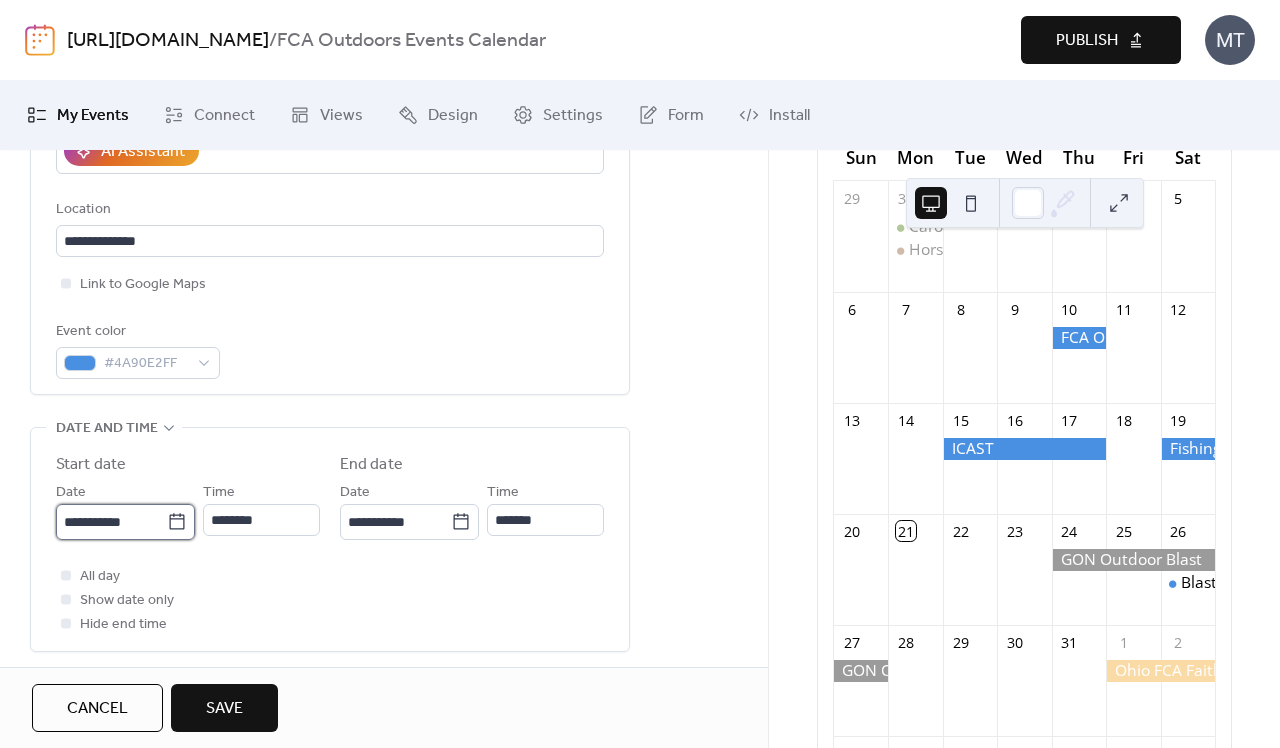 click on "**********" at bounding box center [111, 522] 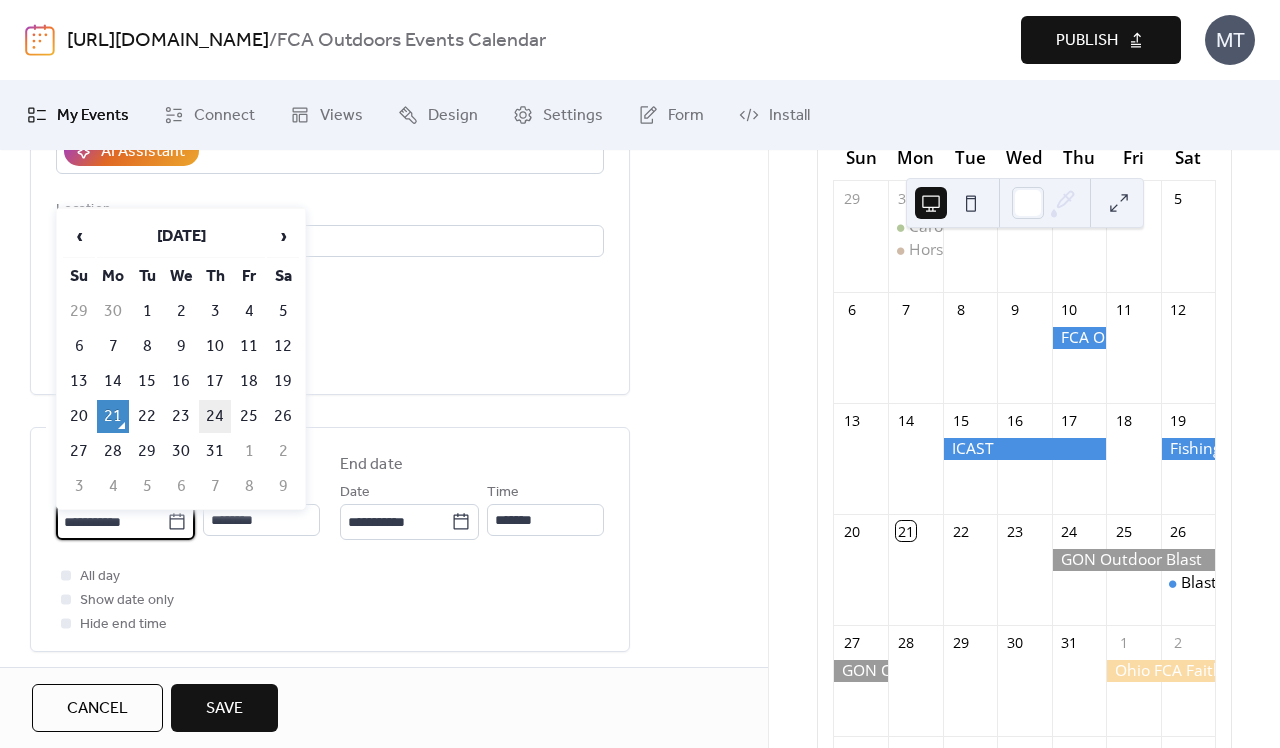 click on "24" at bounding box center [215, 416] 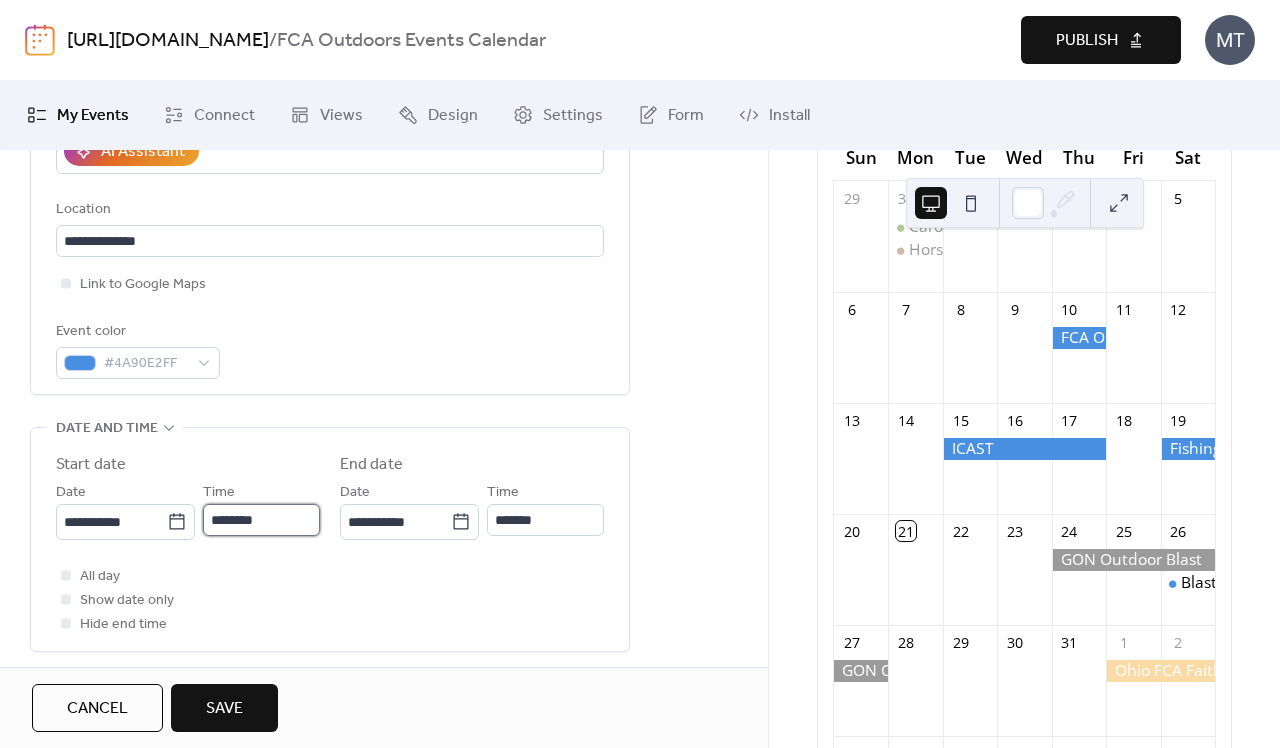 click on "********" at bounding box center [261, 520] 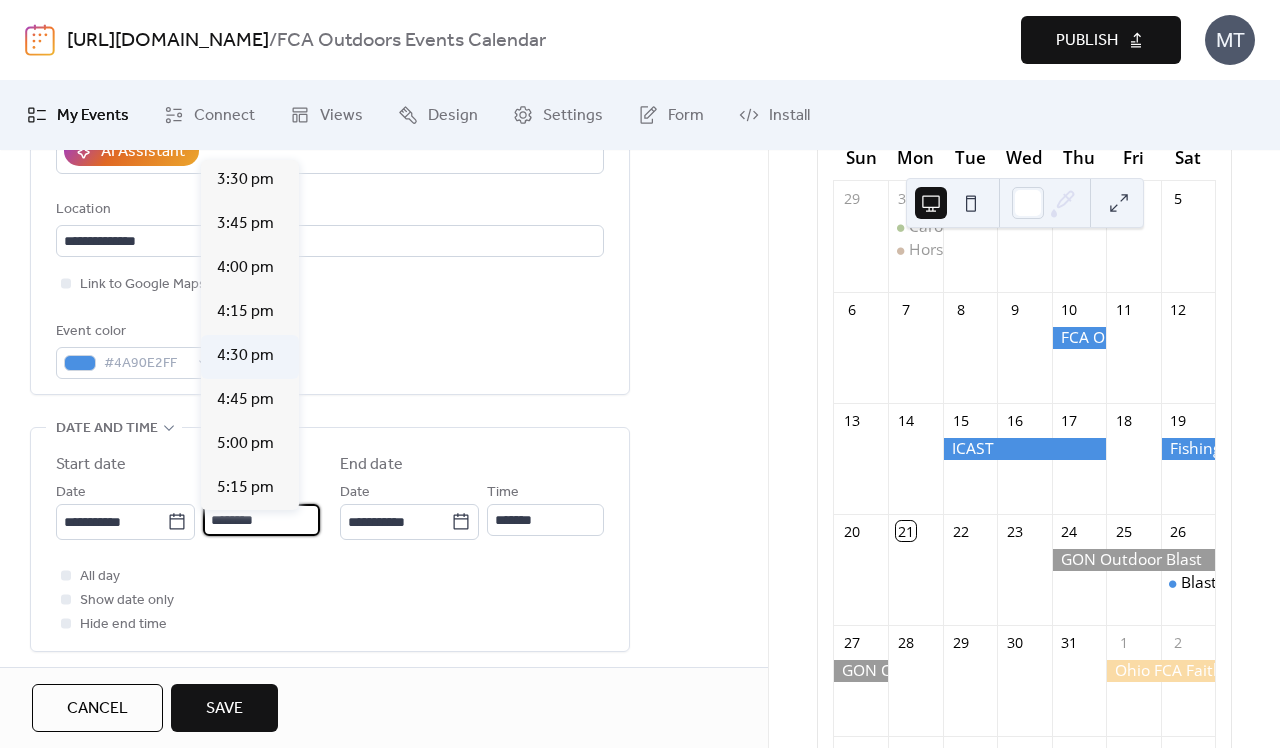 scroll, scrollTop: 2757, scrollLeft: 0, axis: vertical 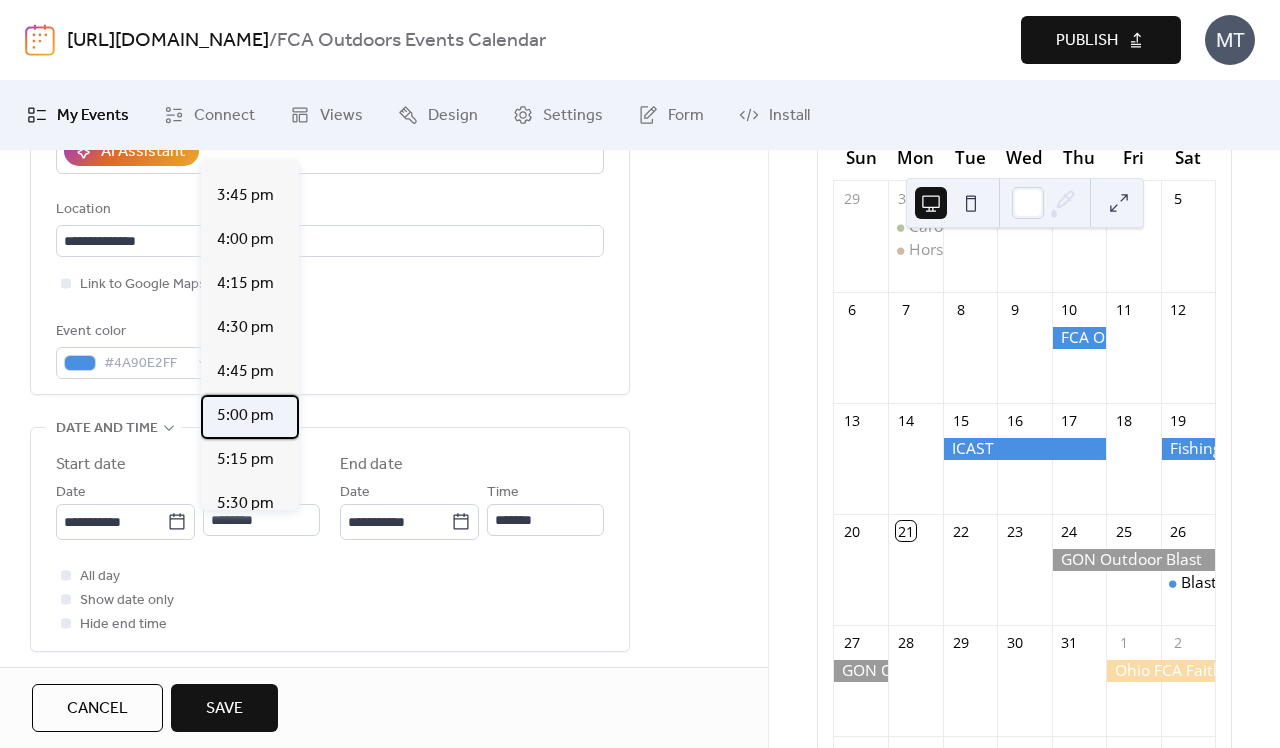 click on "5:00 pm" at bounding box center [245, 416] 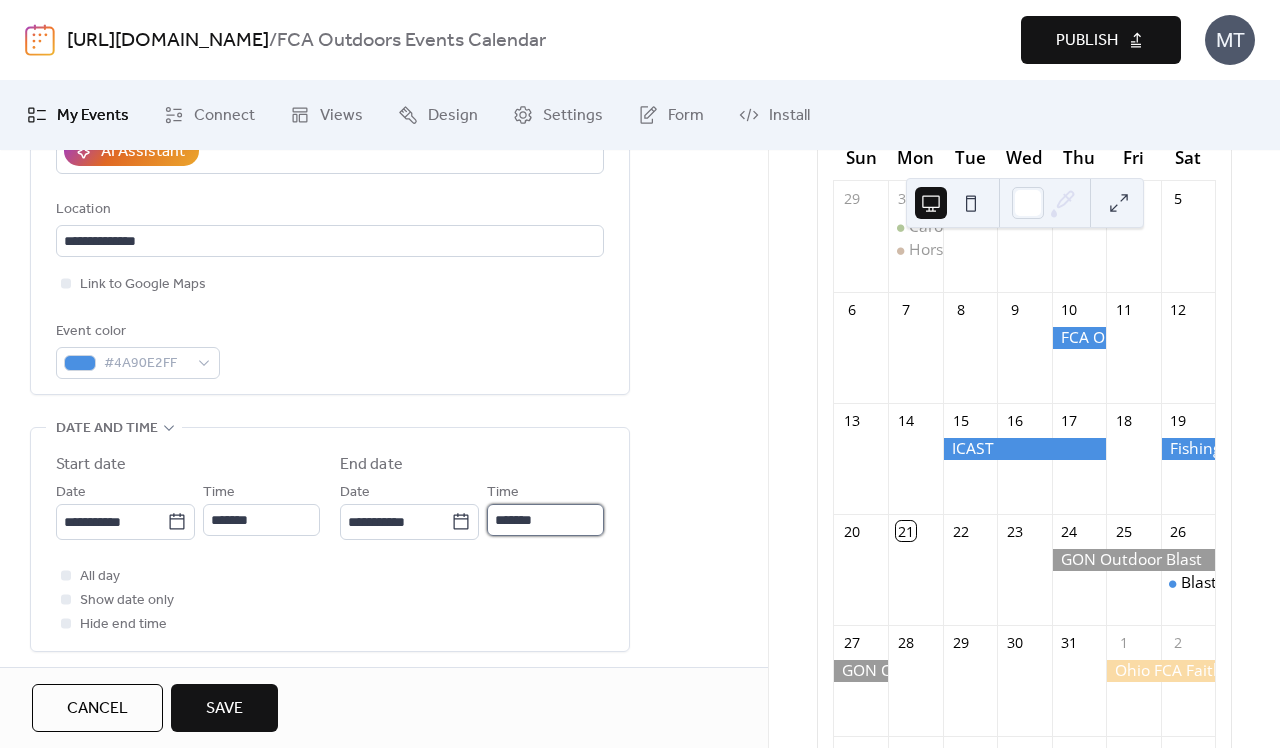 click on "*******" at bounding box center (545, 520) 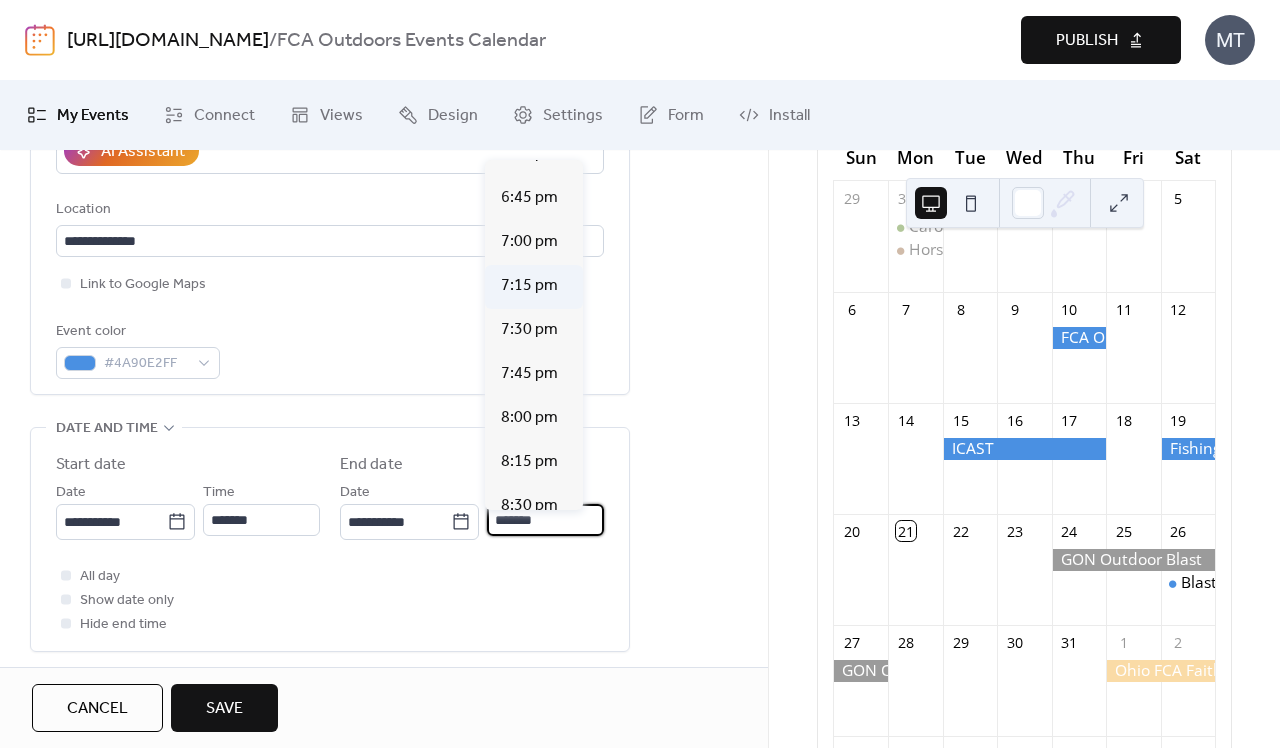 scroll, scrollTop: 267, scrollLeft: 0, axis: vertical 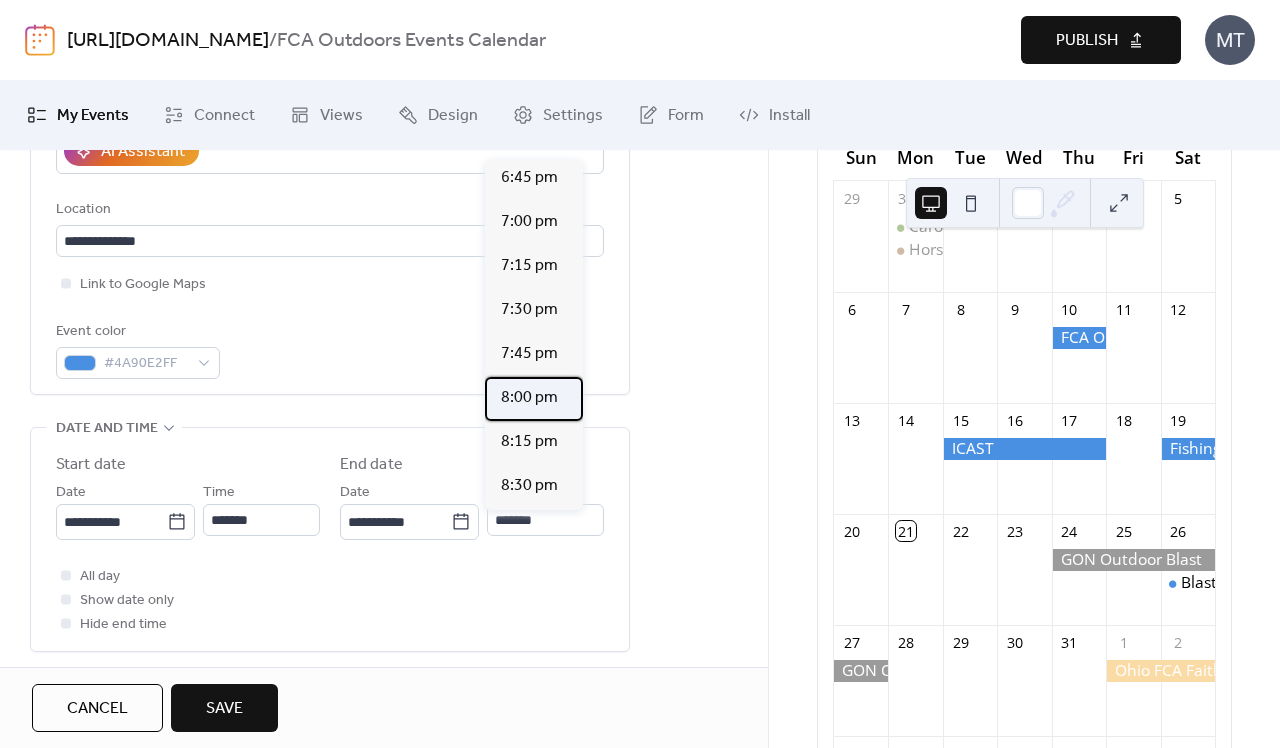 click on "8:00 pm" at bounding box center (534, 399) 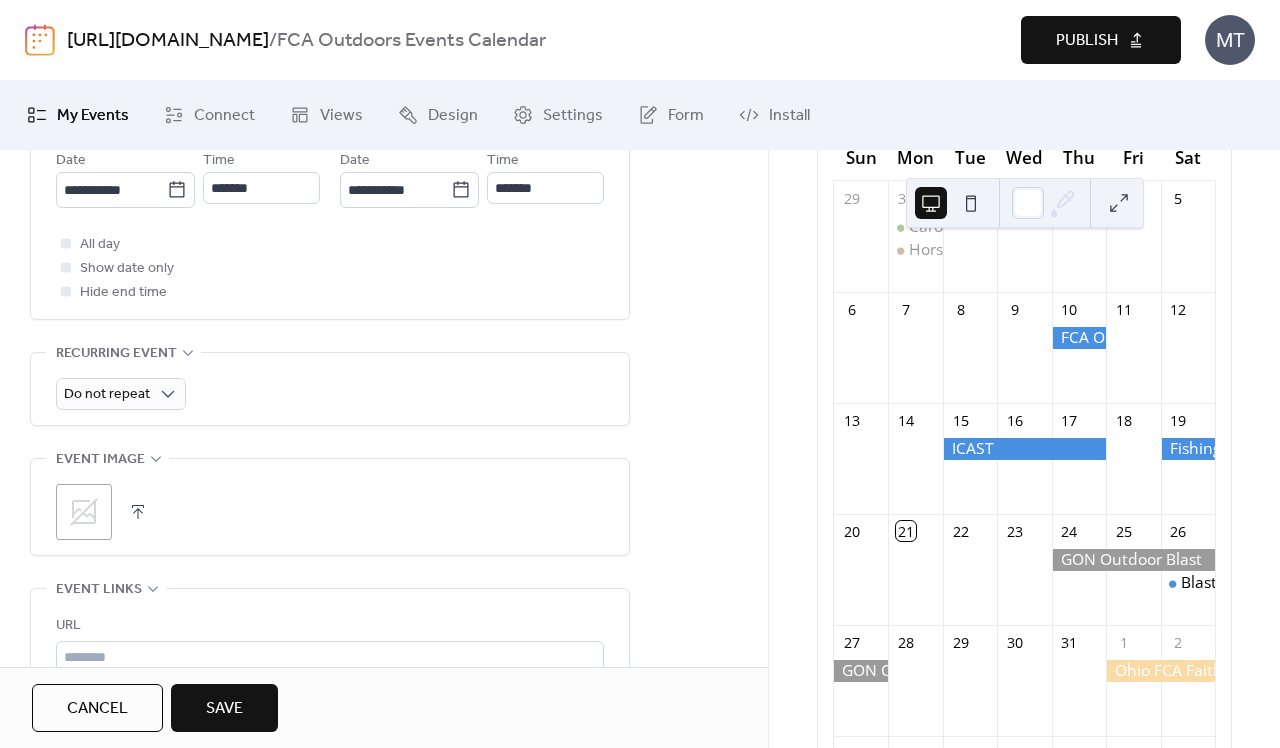scroll, scrollTop: 776, scrollLeft: 0, axis: vertical 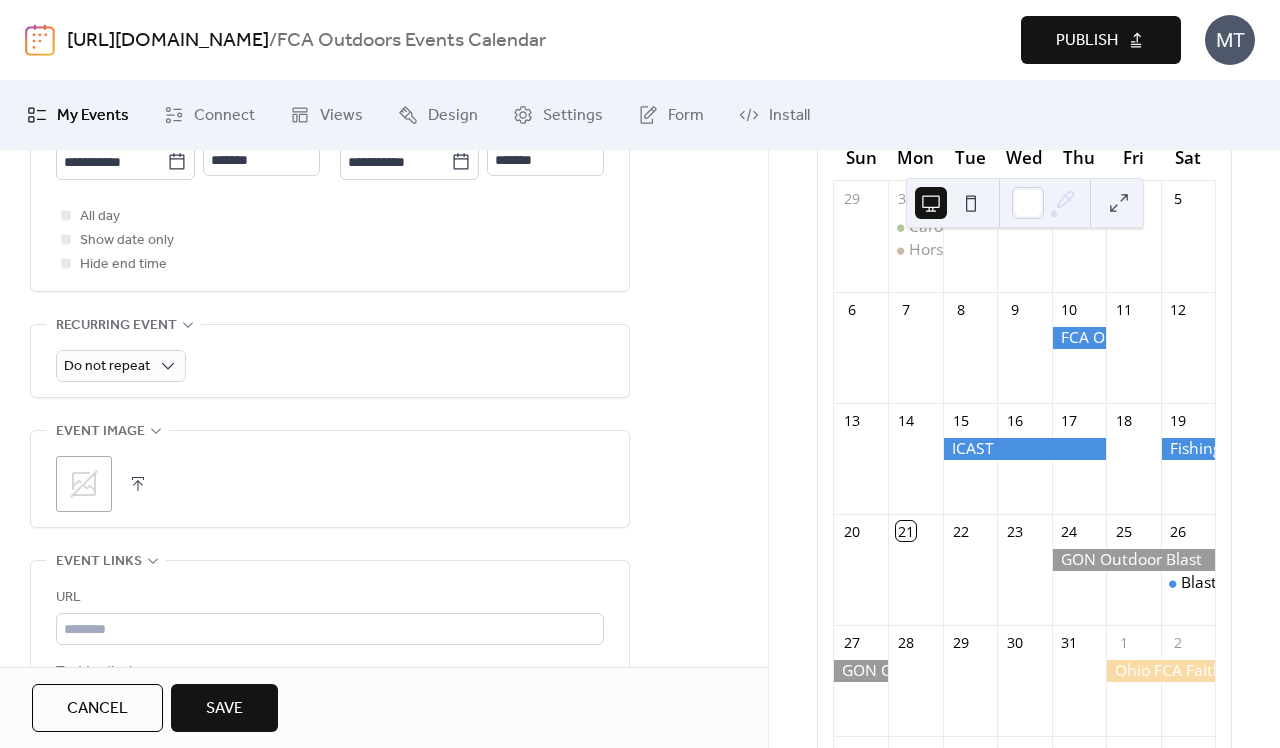 click 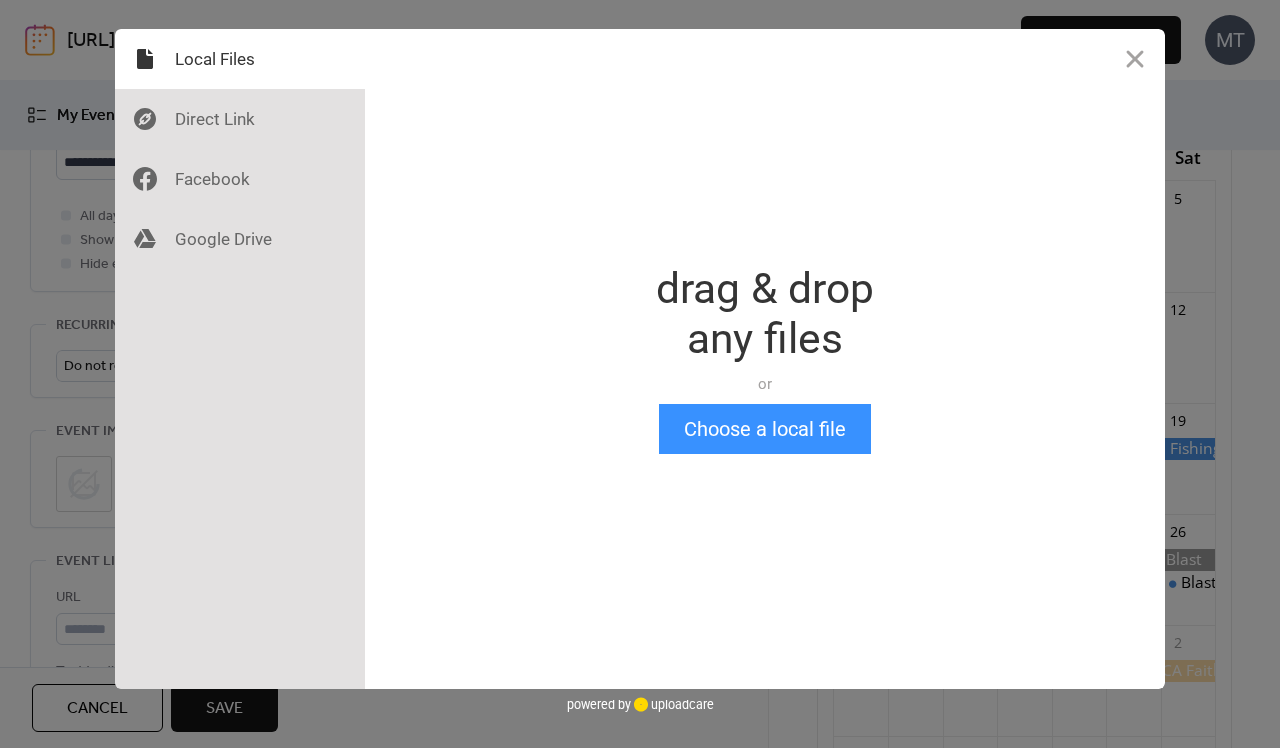 click on "Choose a local file" at bounding box center (765, 429) 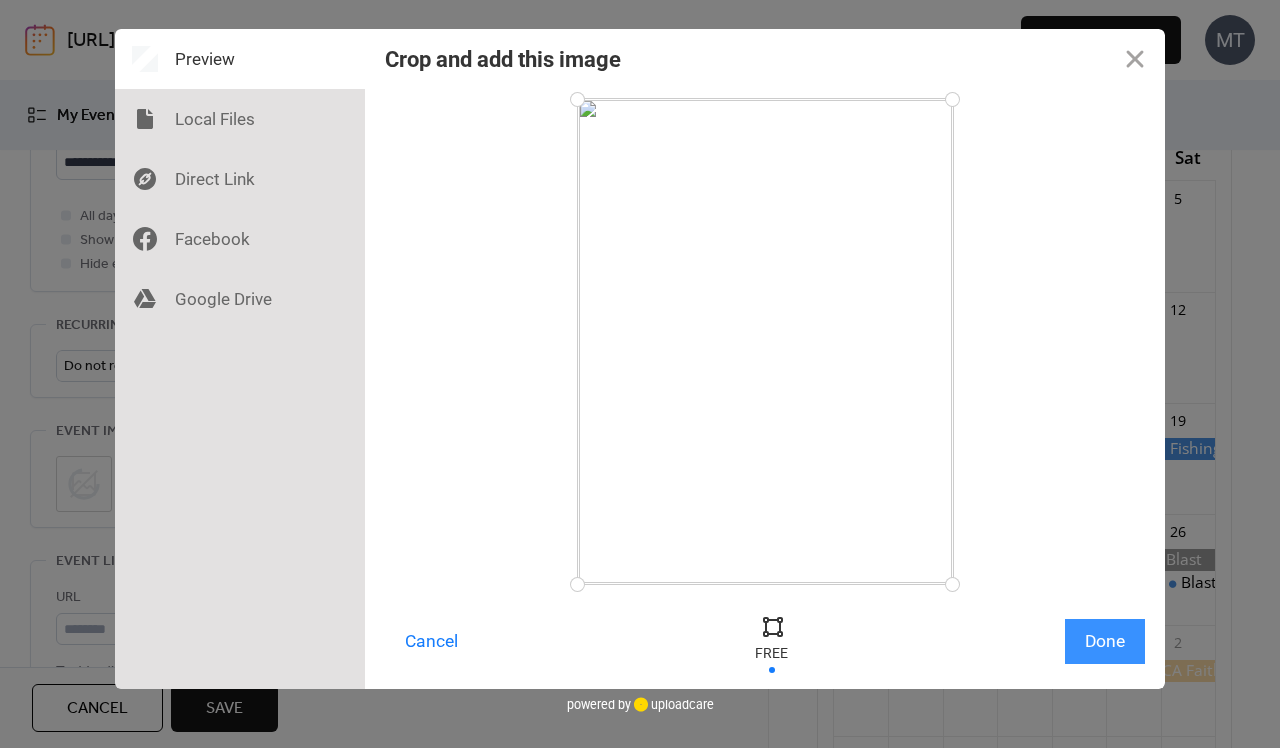 click on "Done" at bounding box center [1105, 641] 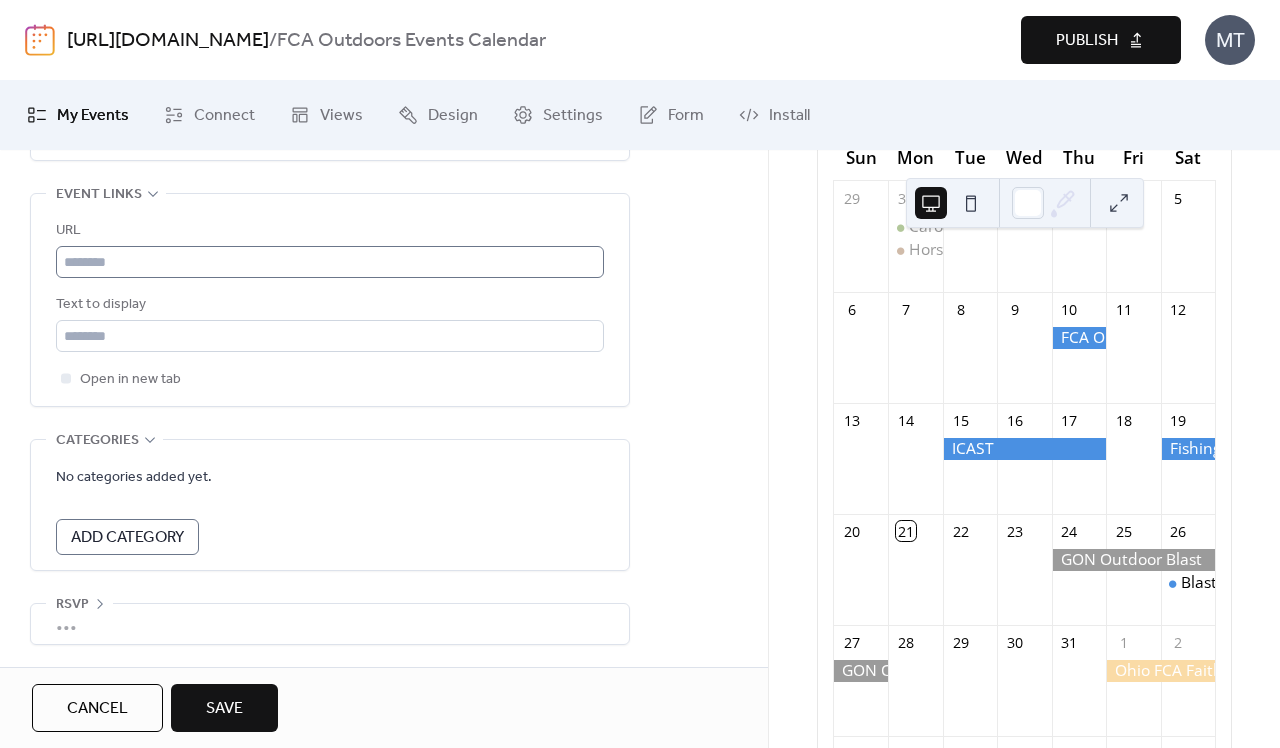 scroll, scrollTop: 1154, scrollLeft: 0, axis: vertical 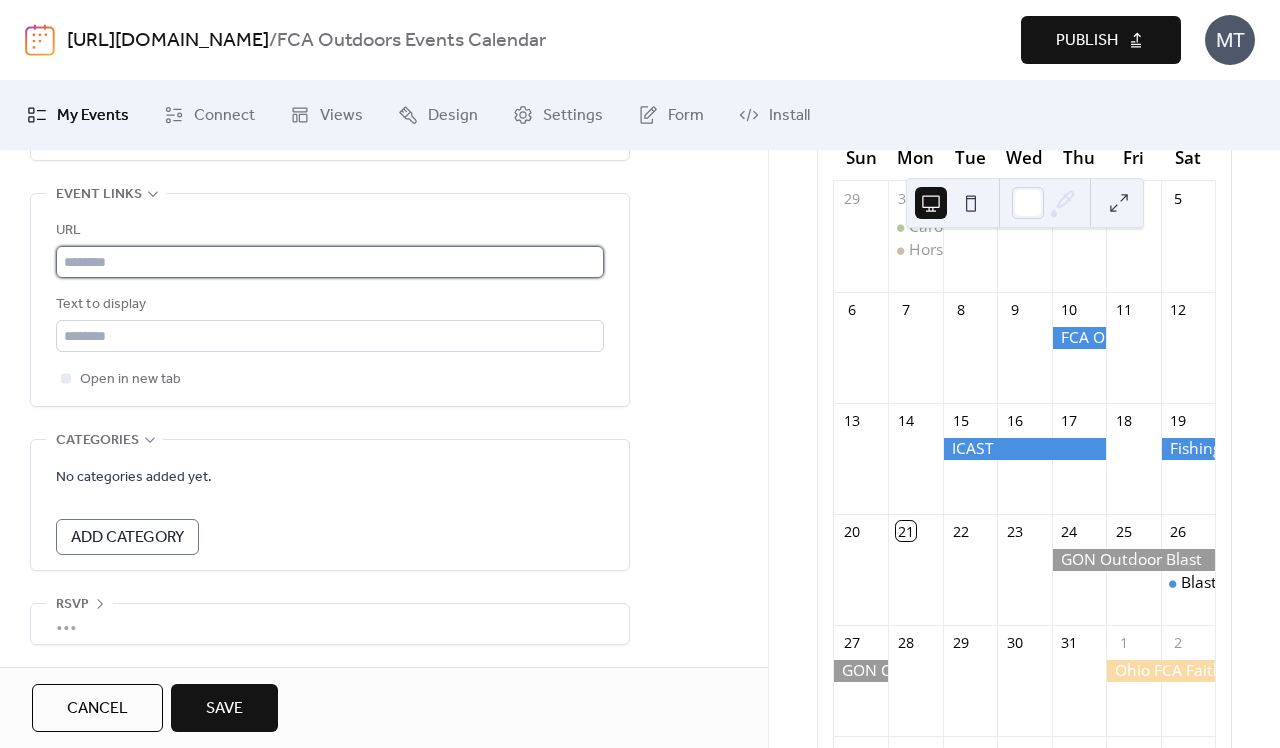 click at bounding box center (330, 262) 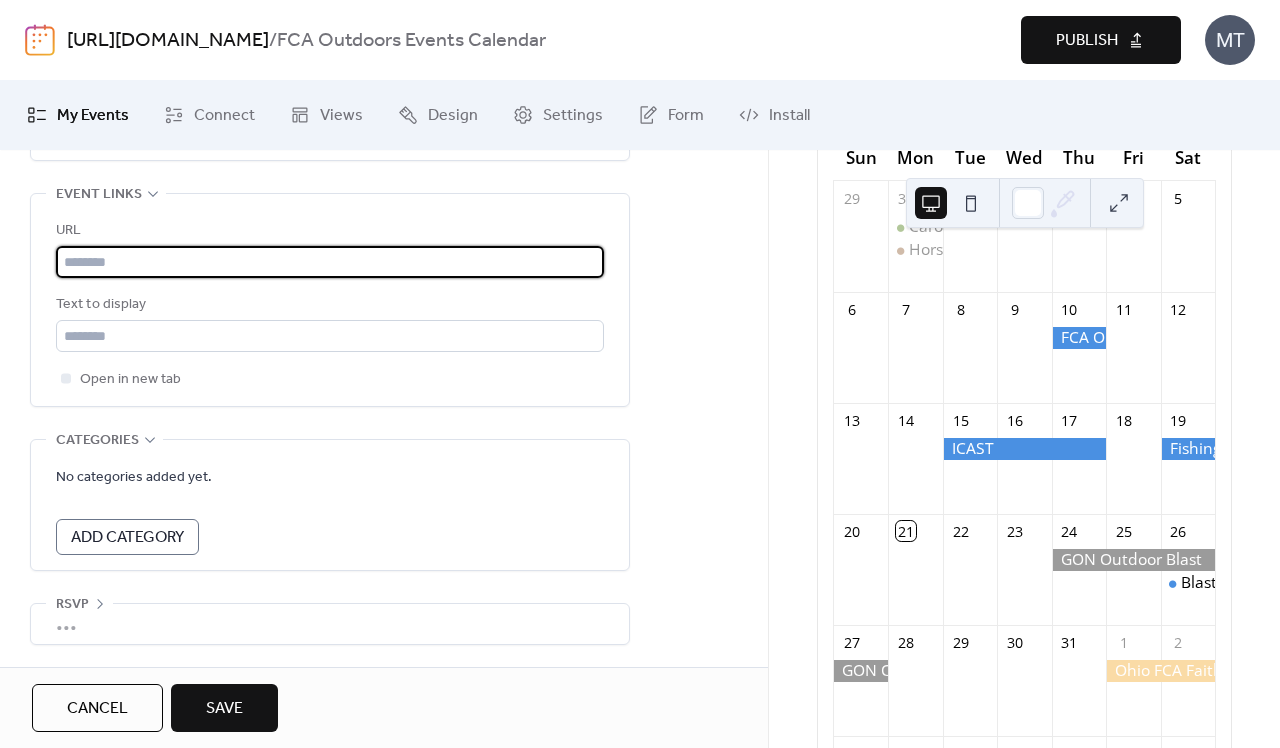 paste on "**********" 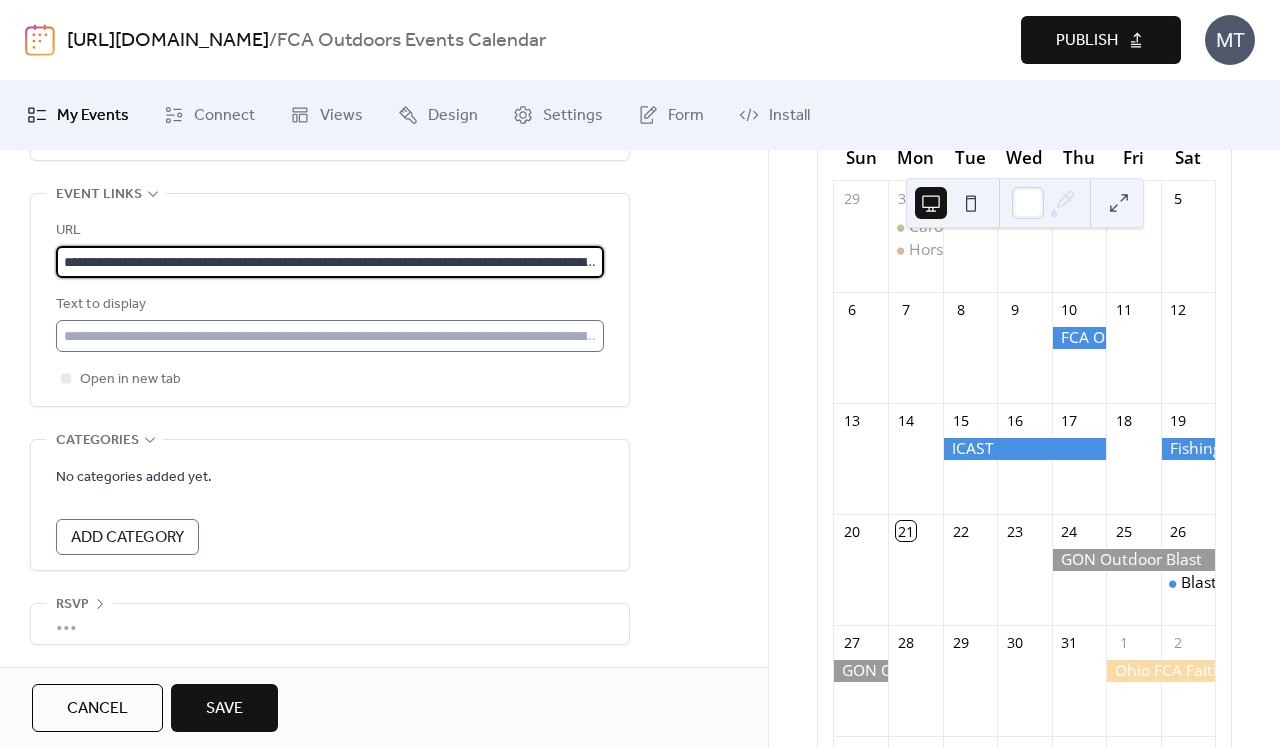 type on "**********" 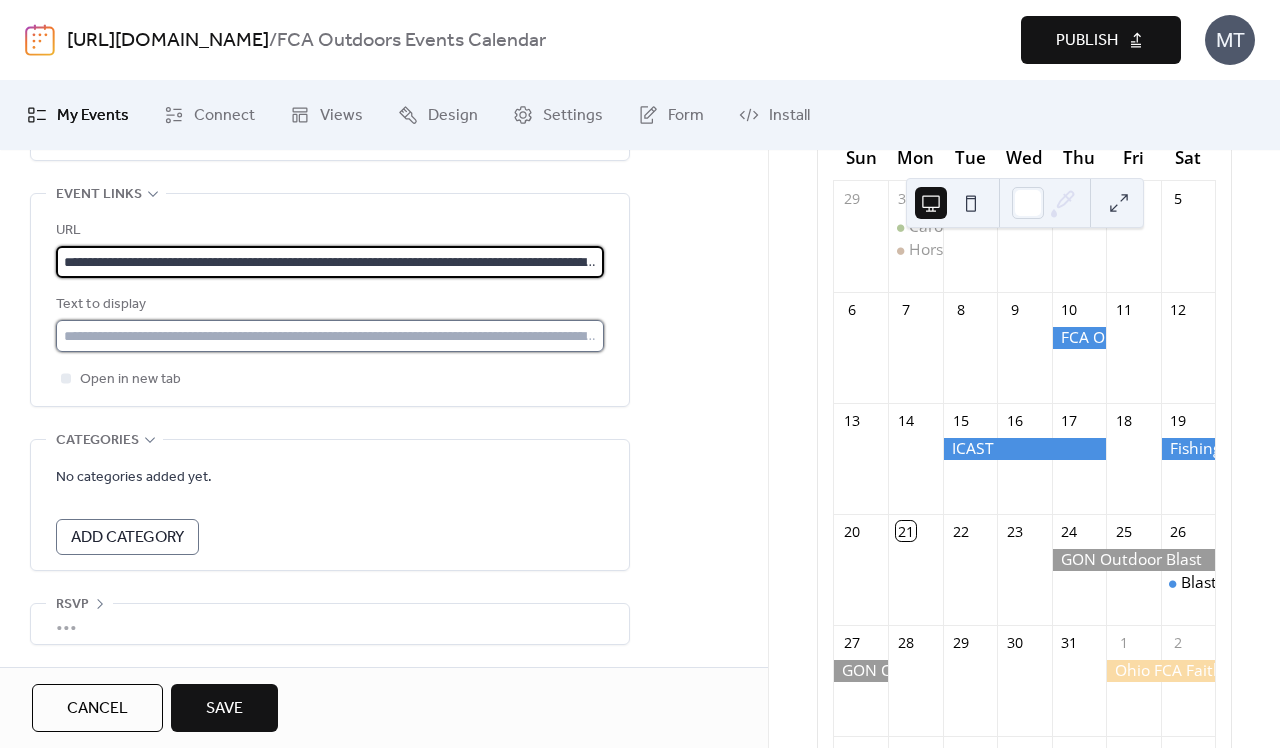 click at bounding box center (330, 336) 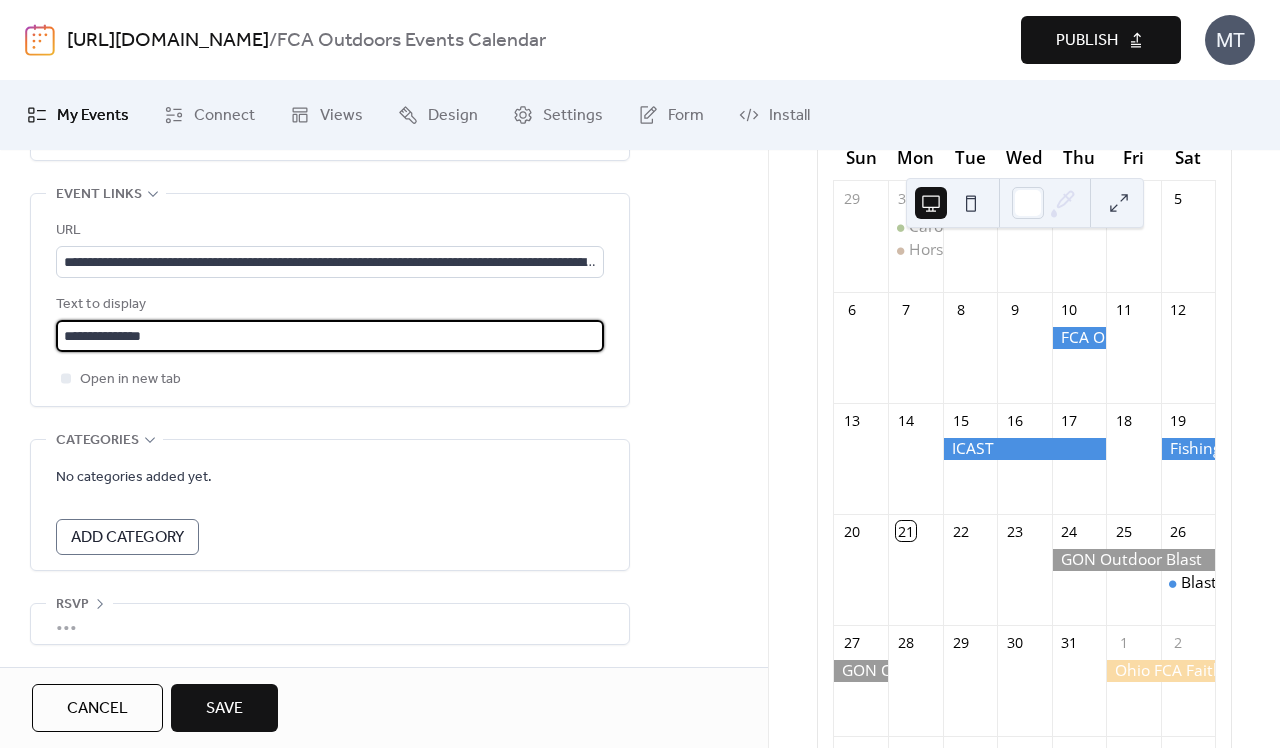 scroll, scrollTop: 0, scrollLeft: 0, axis: both 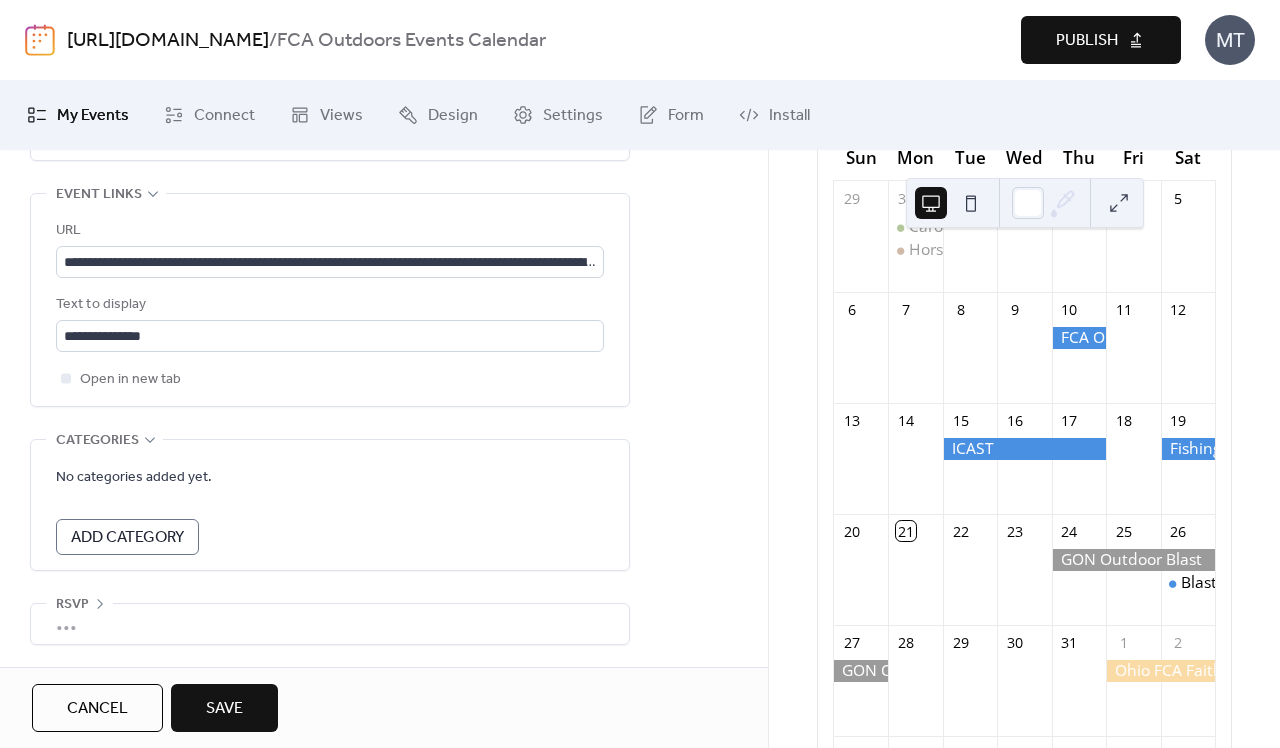 click on "Save" at bounding box center (224, 709) 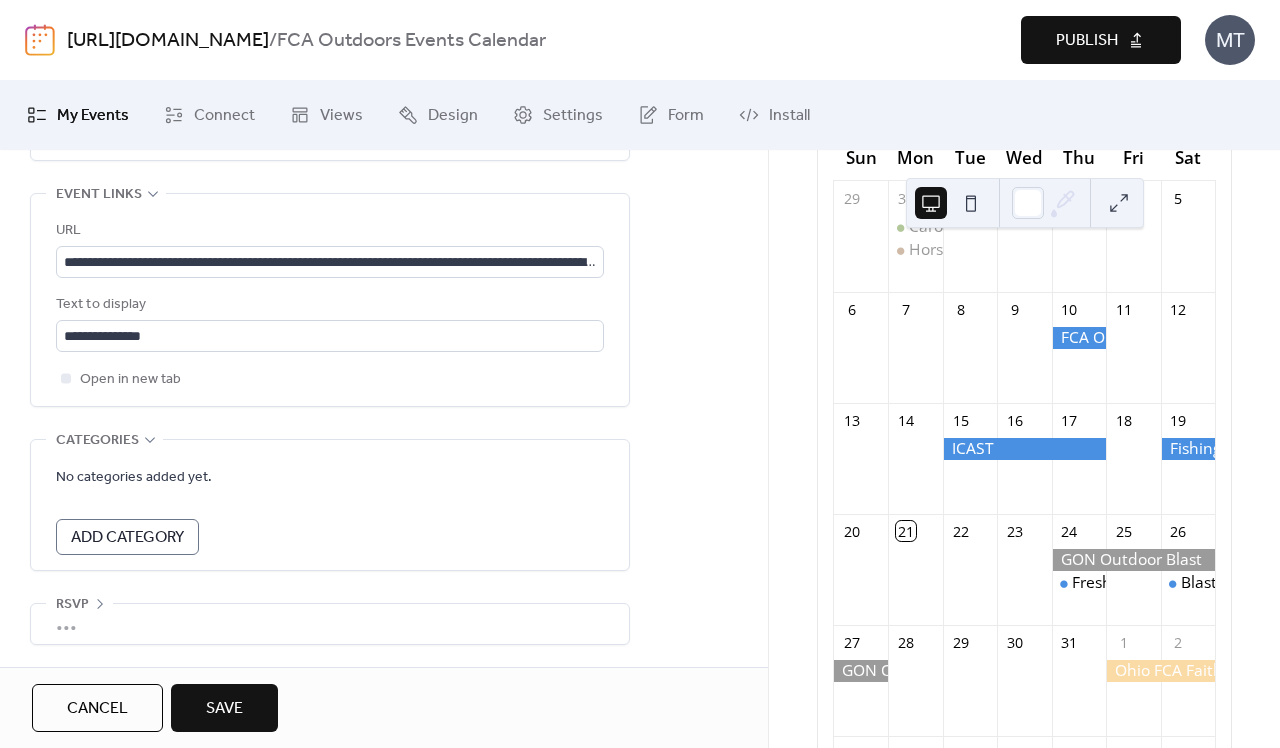 scroll, scrollTop: 578, scrollLeft: 0, axis: vertical 